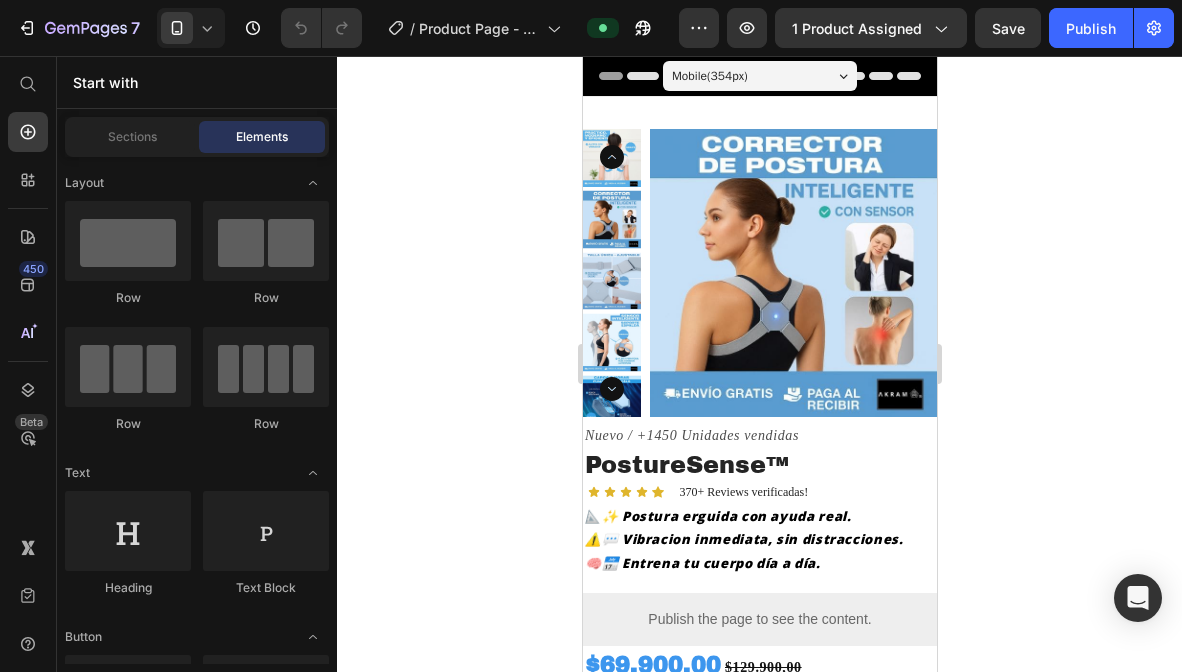 scroll, scrollTop: 0, scrollLeft: 0, axis: both 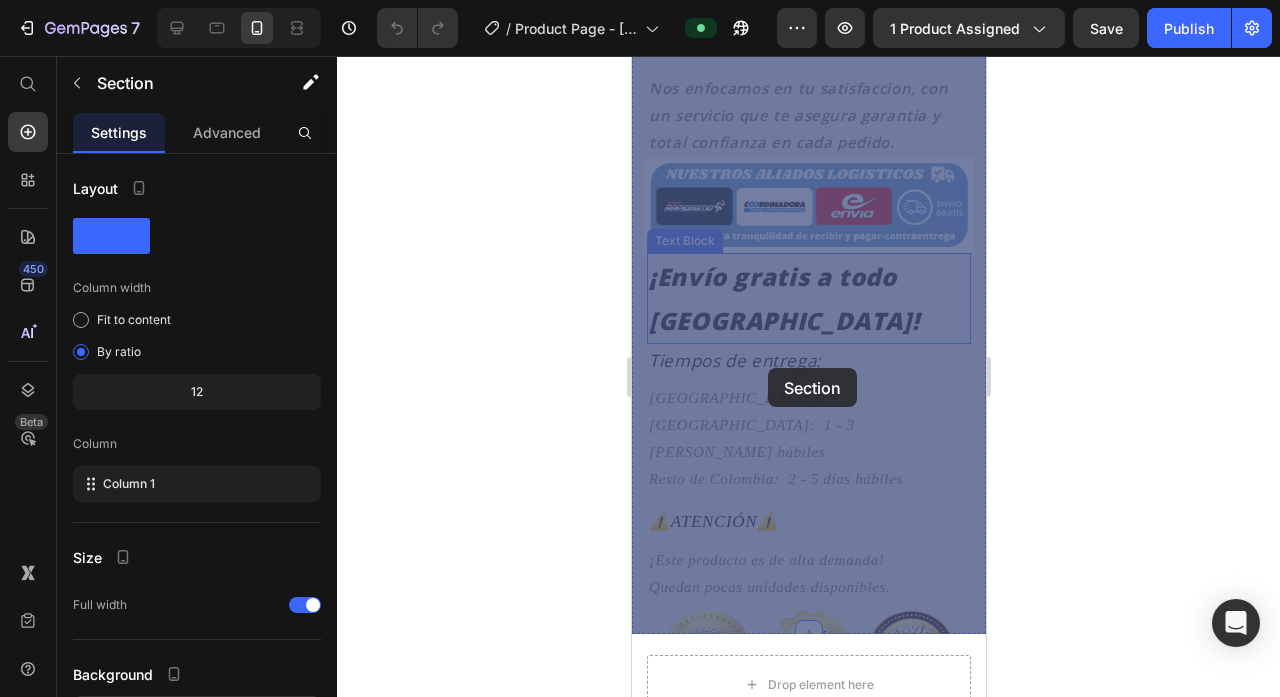 drag, startPoint x: 640, startPoint y: 210, endPoint x: 1206, endPoint y: 369, distance: 587.909 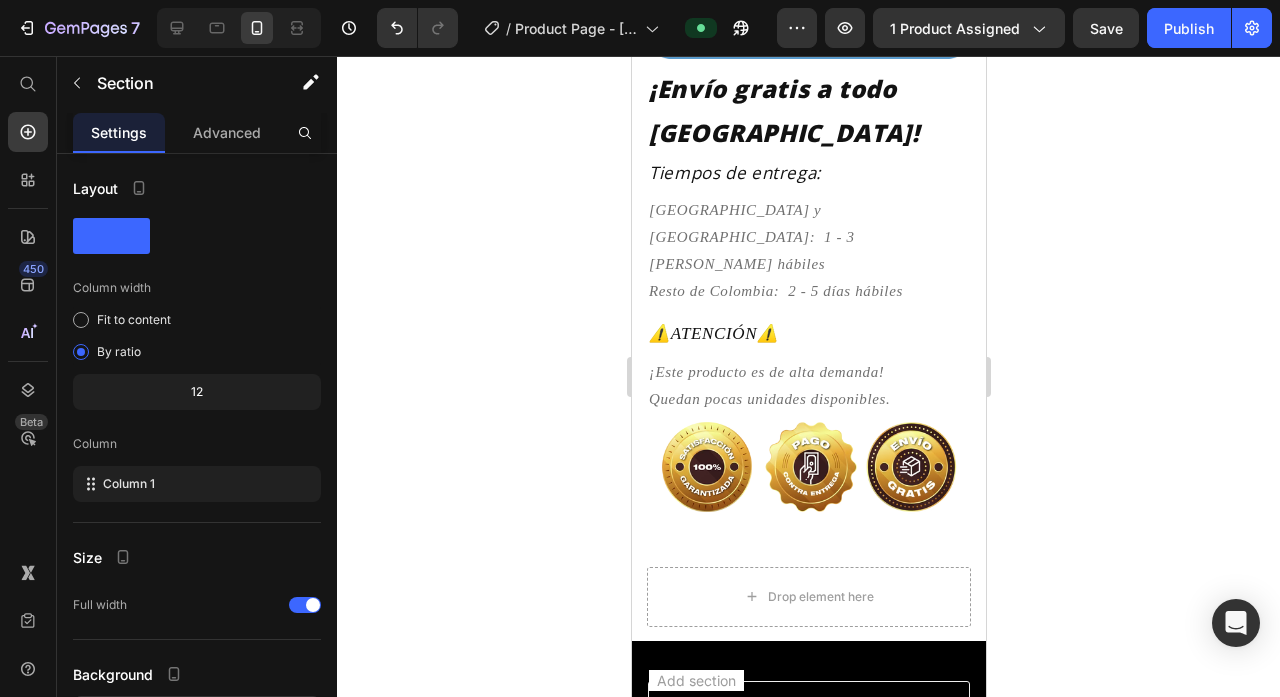 scroll, scrollTop: 0, scrollLeft: 0, axis: both 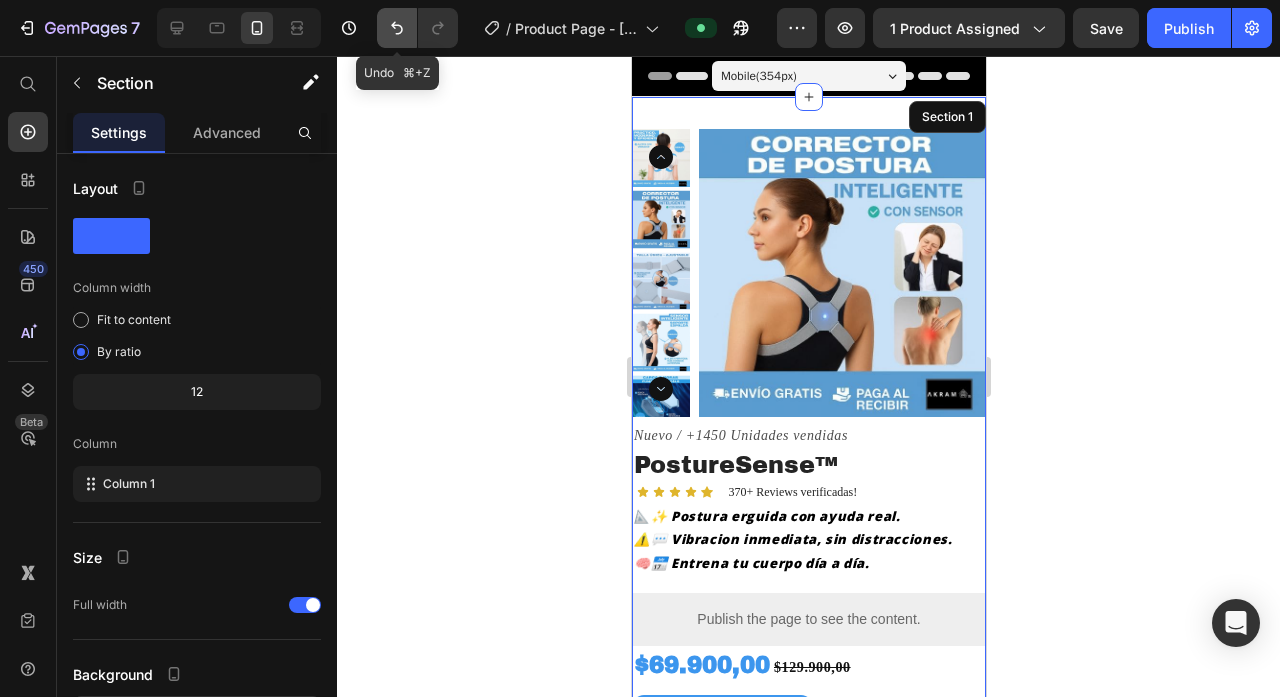 click 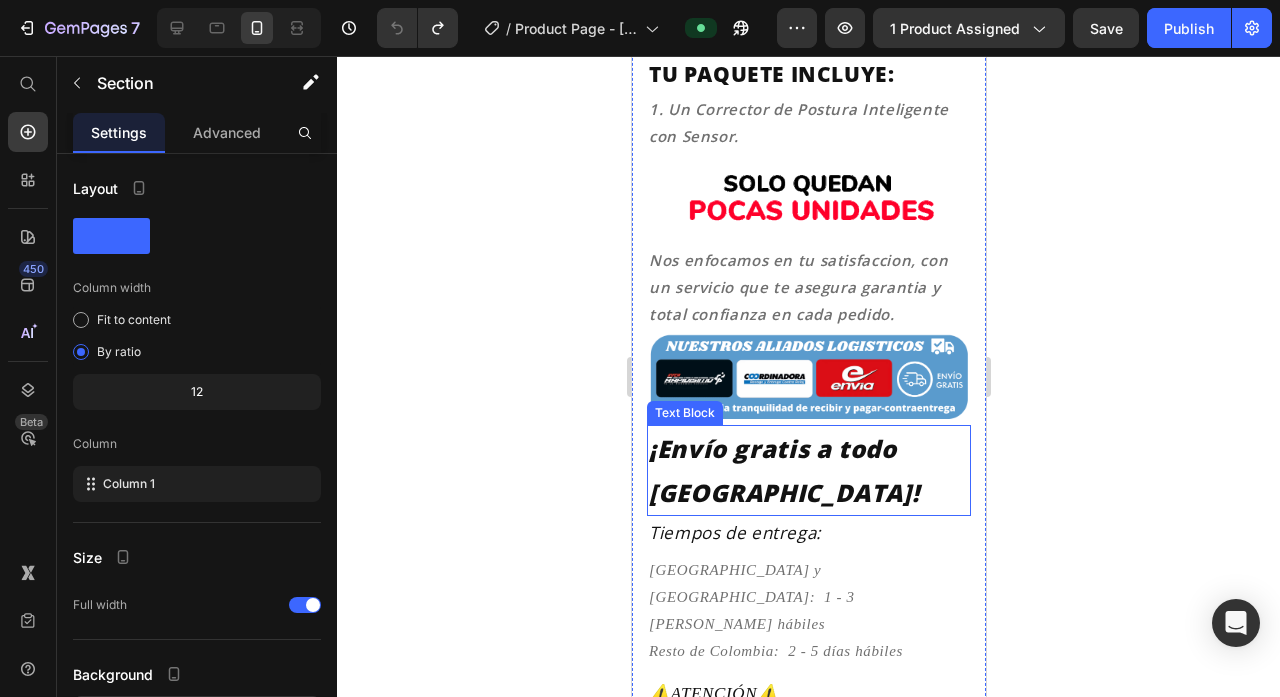 scroll, scrollTop: 6755, scrollLeft: 0, axis: vertical 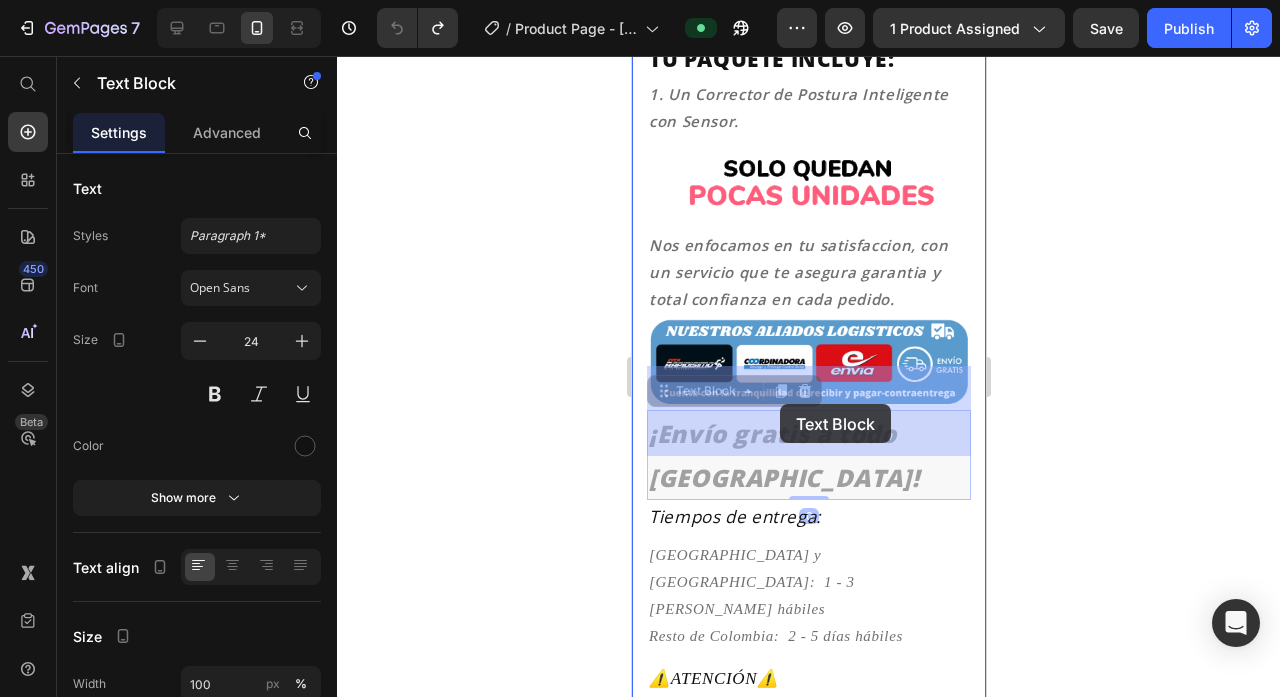 click 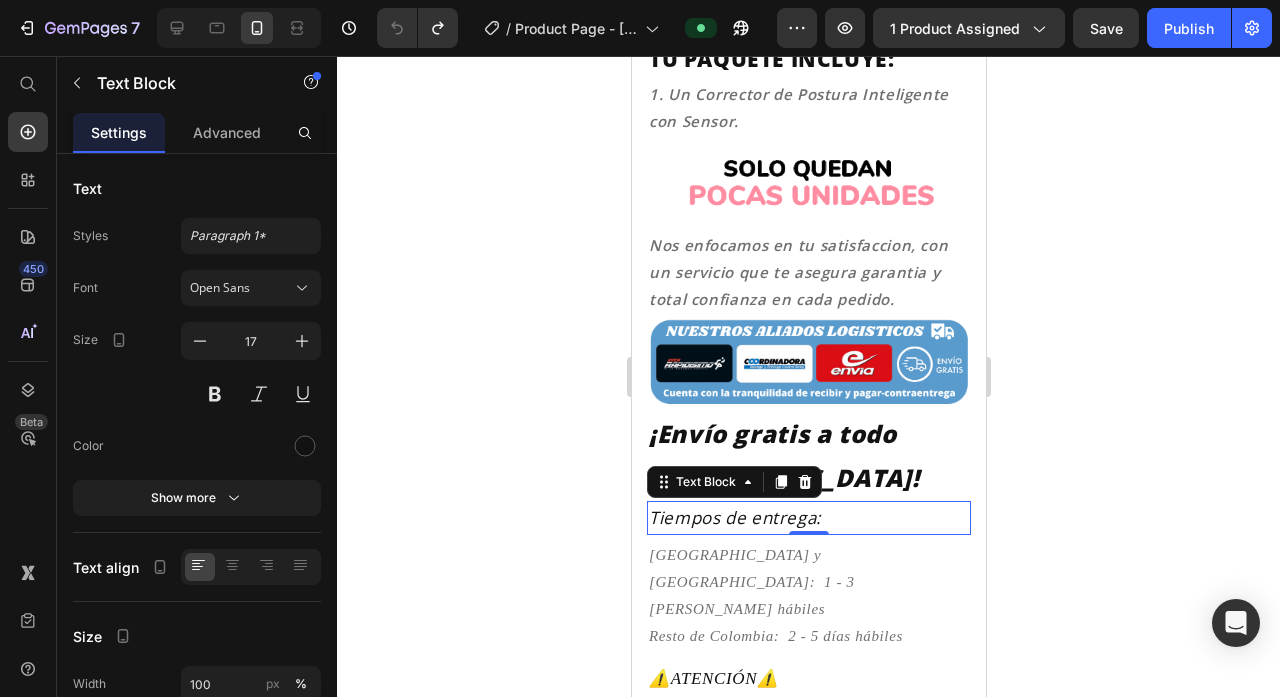 click on "Tiempos de entrega:" at bounding box center (808, 518) 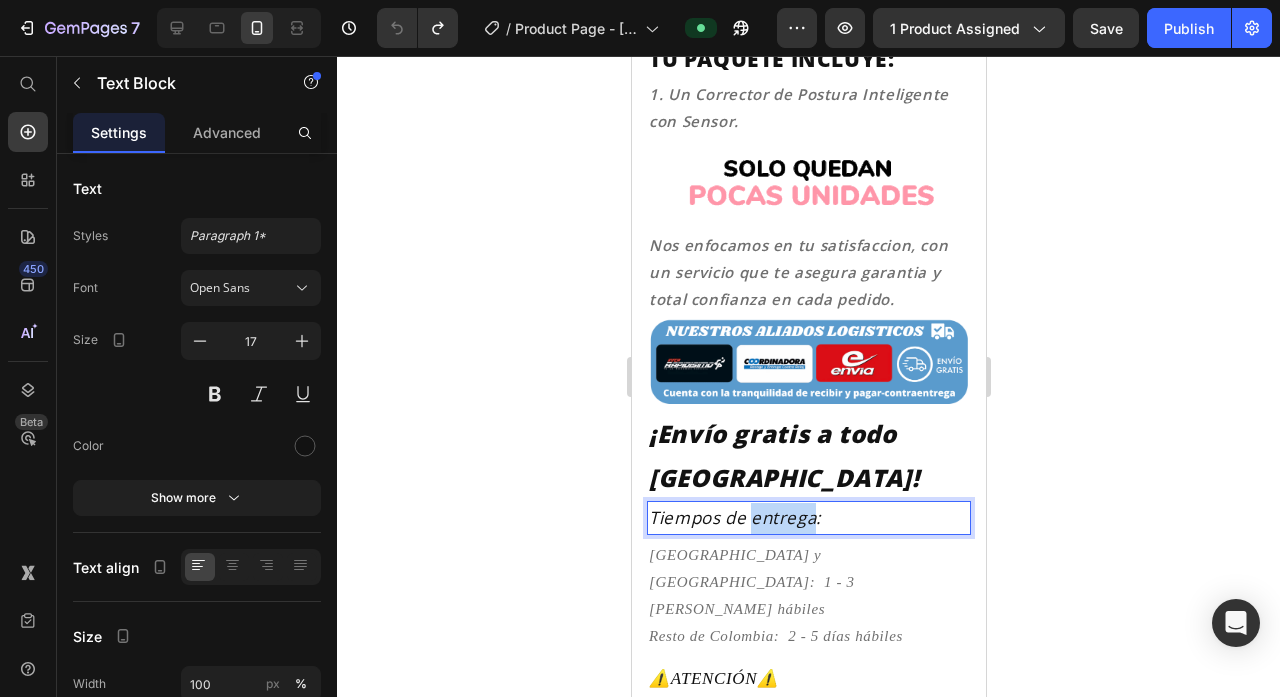 click on "Tiempos de entrega:" at bounding box center [808, 518] 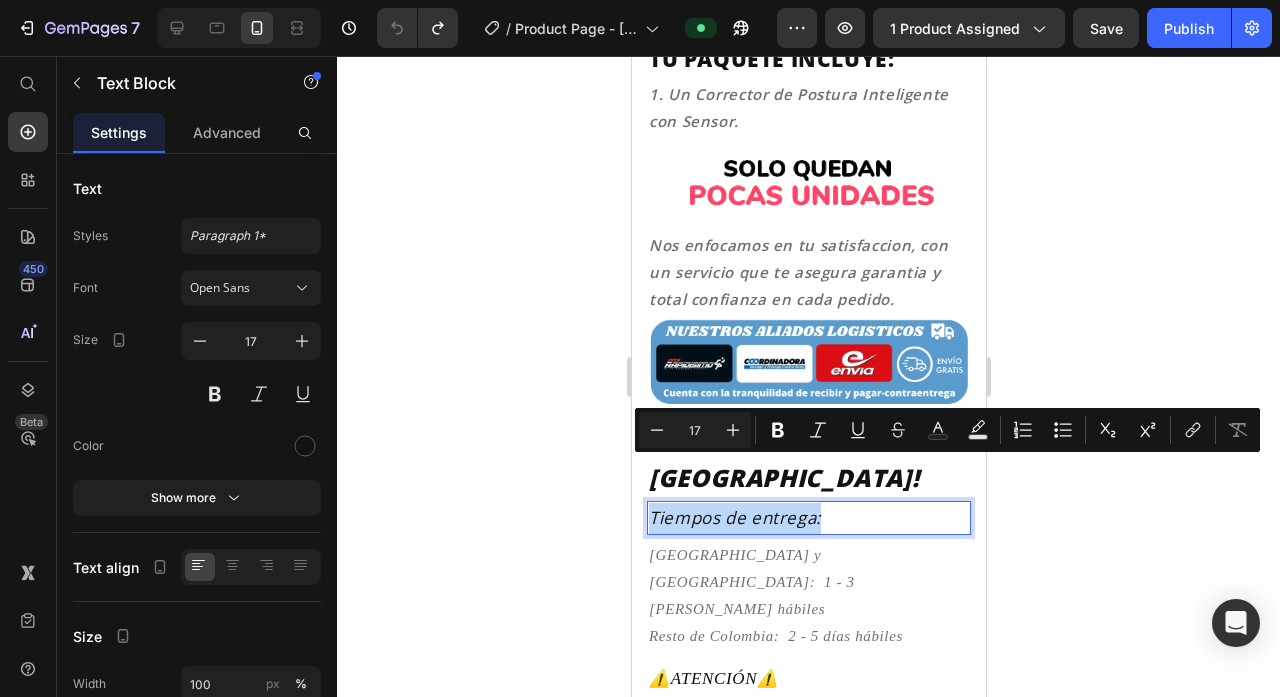 copy on "Tiempos de entrega:" 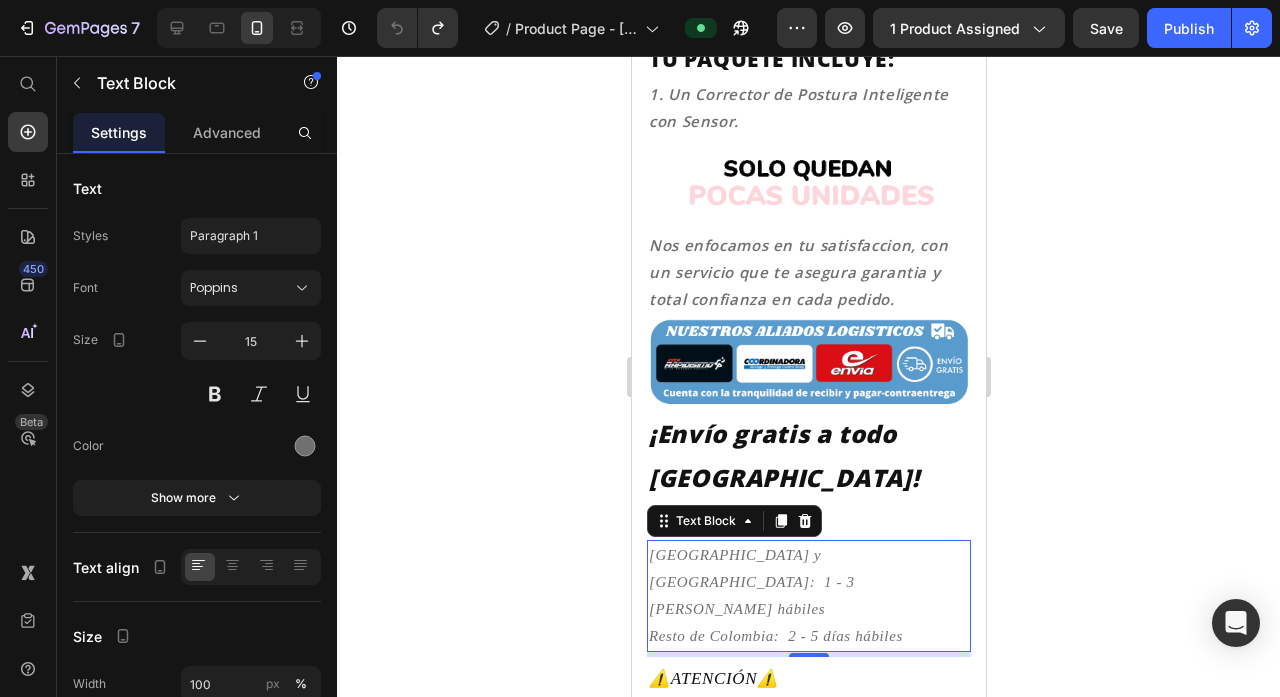 click on "Bogotá y Medellín:  1 - 3 días hábiles" at bounding box center [808, 582] 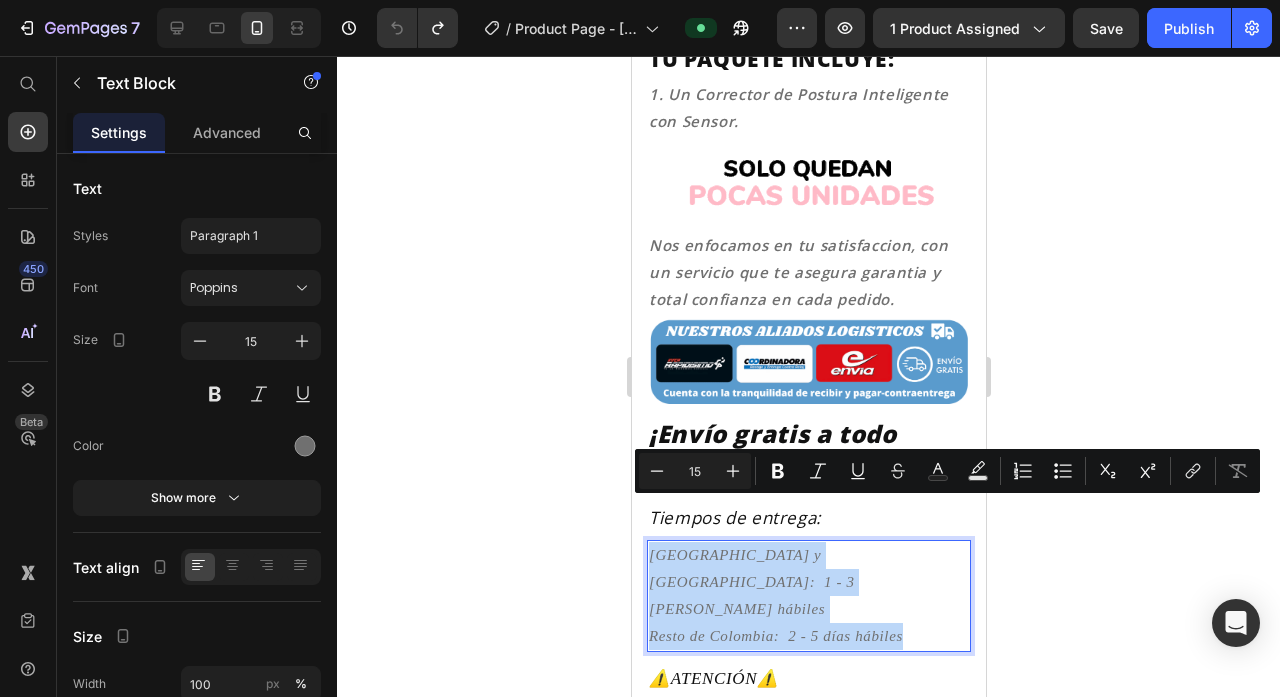 copy on "Bogotá y Medellín:  1 - 3 días hábiles Resto de Colombia:  2 - 5 días hábiles" 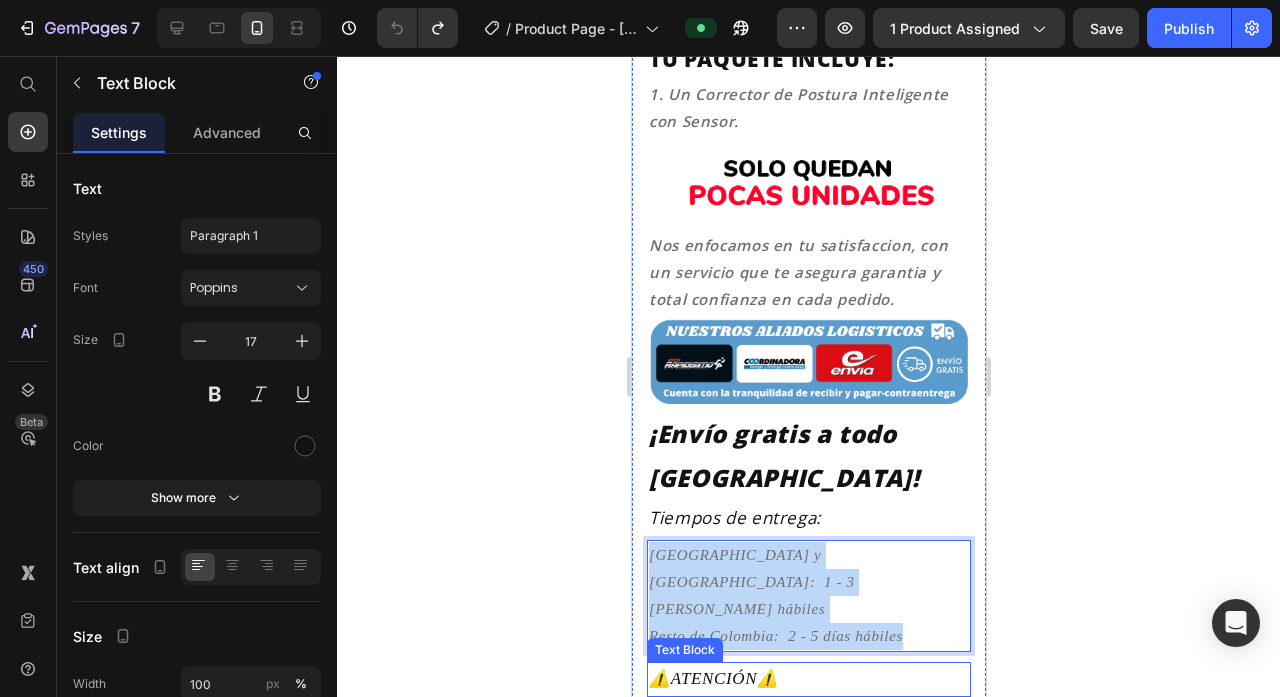click on "⚠️ATENCIÓN⚠️" at bounding box center [808, 679] 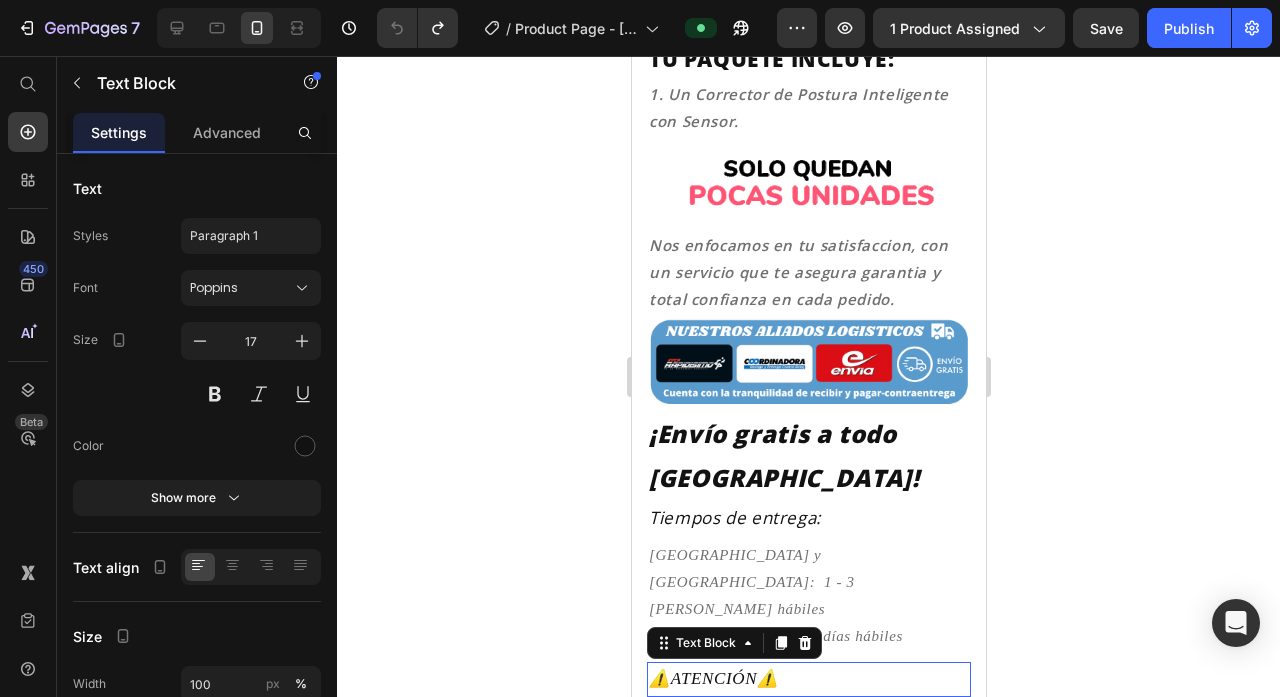 click on "⚠️ATENCIÓN⚠️" at bounding box center (808, 679) 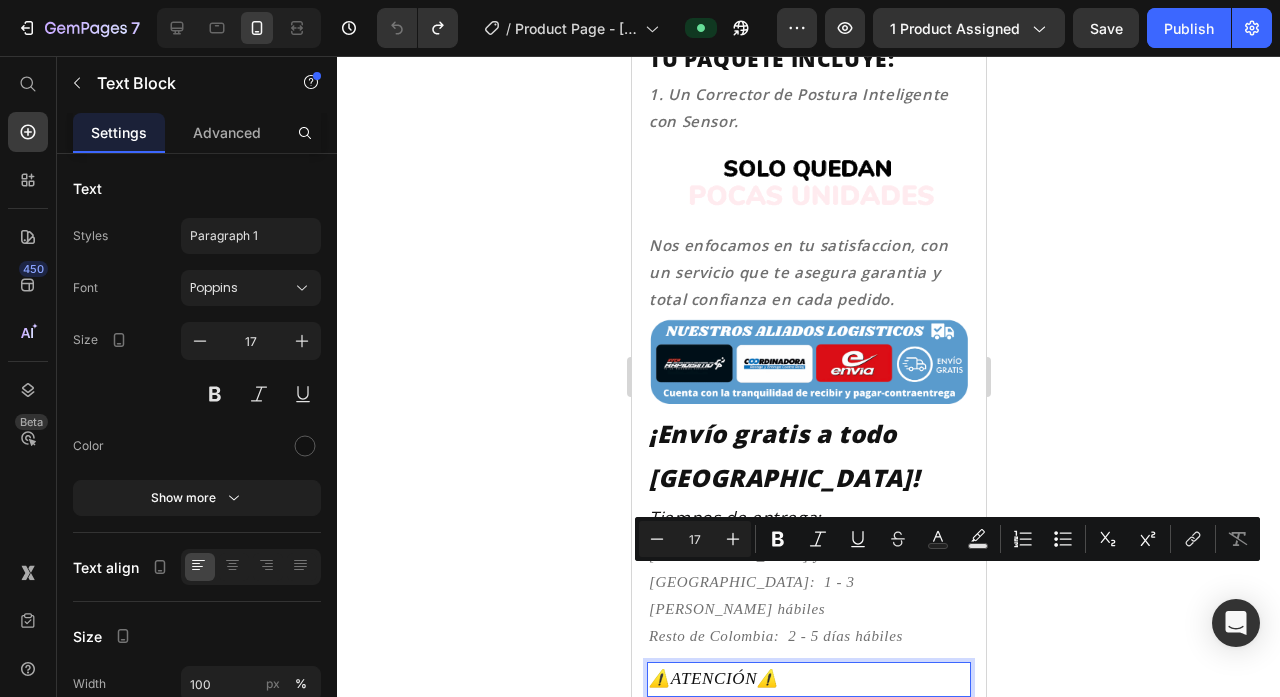 copy on "⚠️ATENCIÓN⚠️" 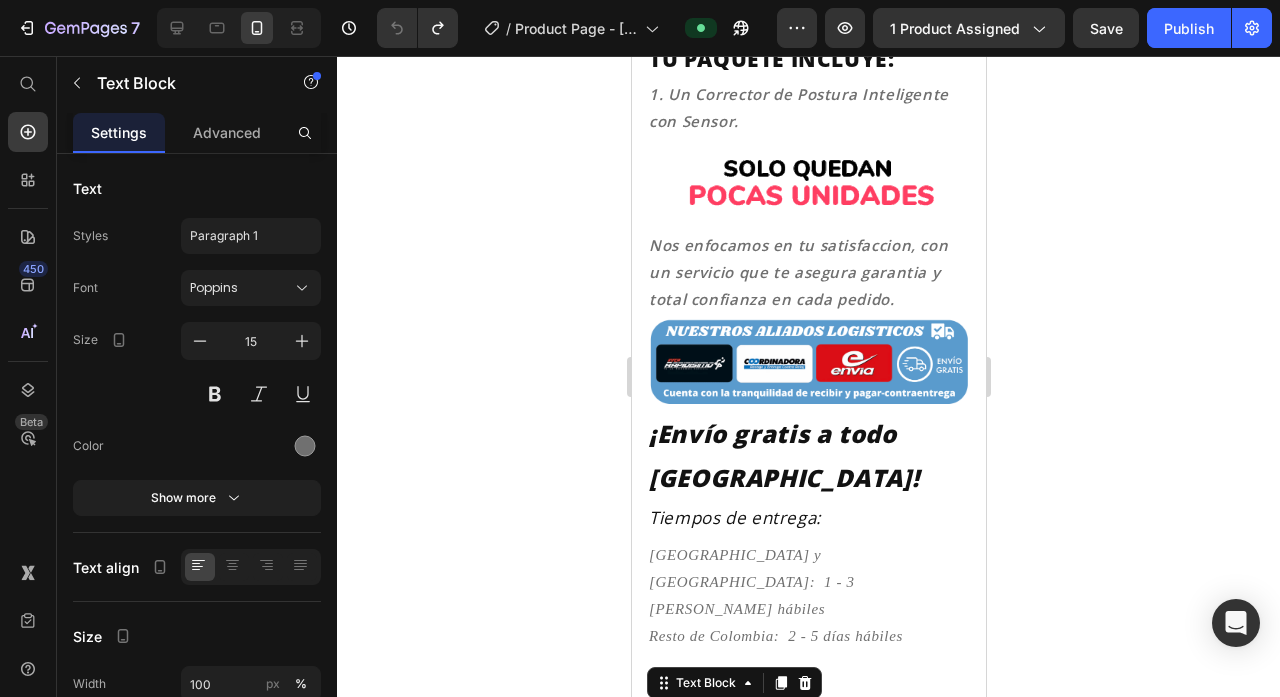click on "¡Este producto es de alta demanda!" at bounding box center (808, 717) 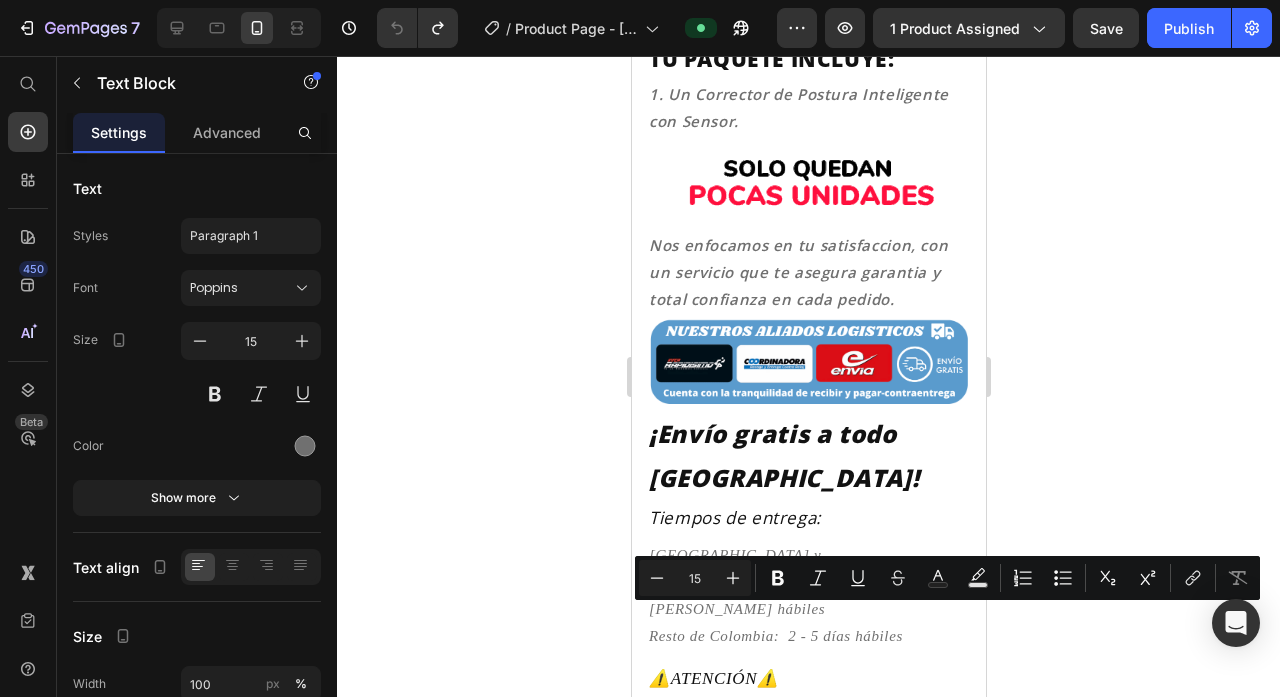 copy on "¡Este producto es de alta demanda!  Quedan pocas unidades disponibles." 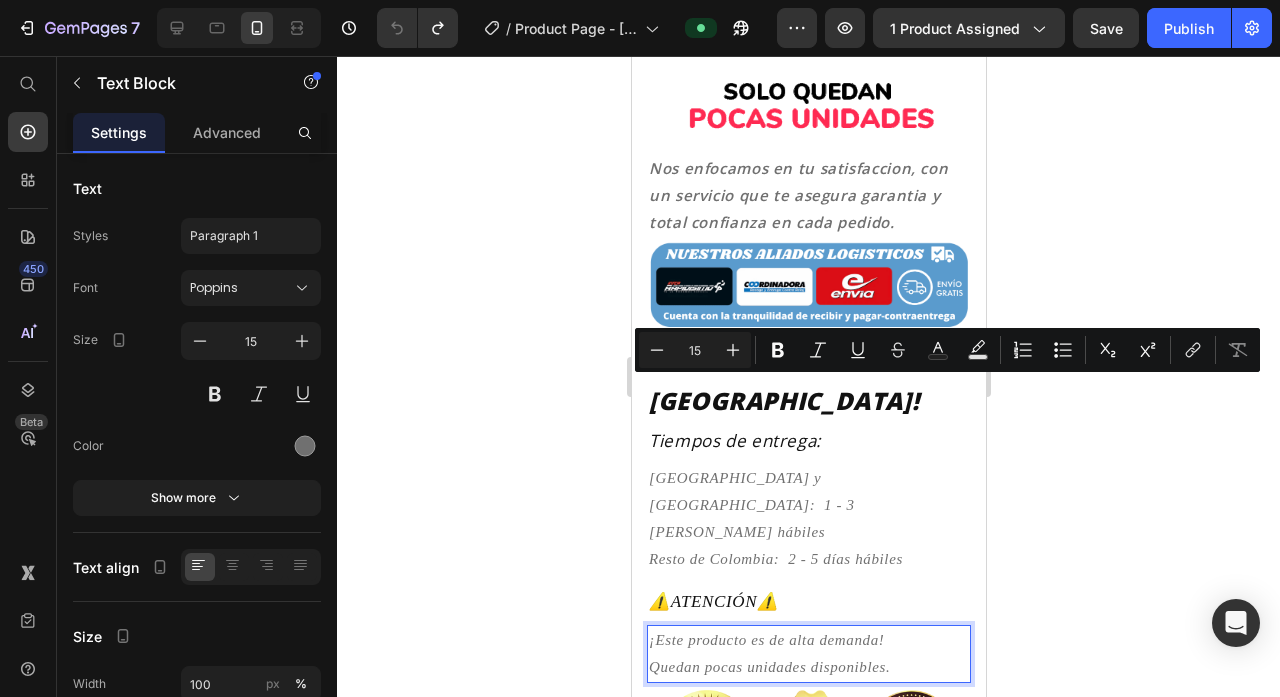 scroll, scrollTop: 6799, scrollLeft: 0, axis: vertical 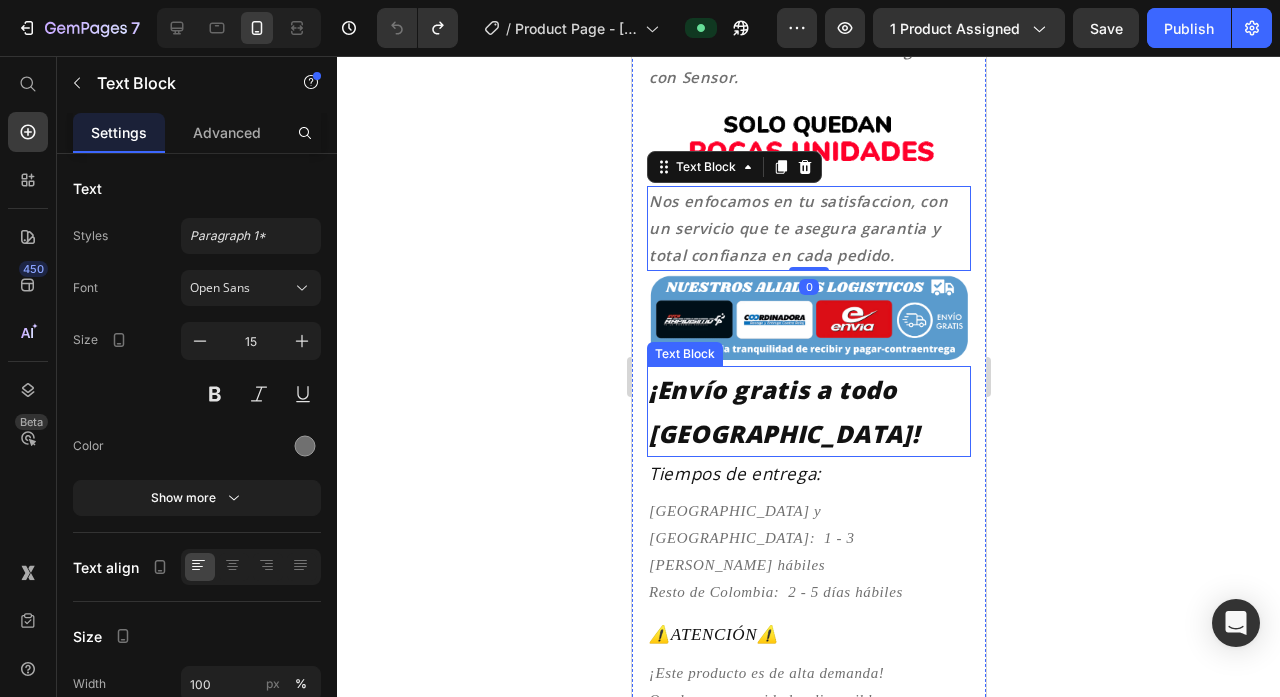 click on "¡Envío gratis a todo Colombia!" at bounding box center [808, 411] 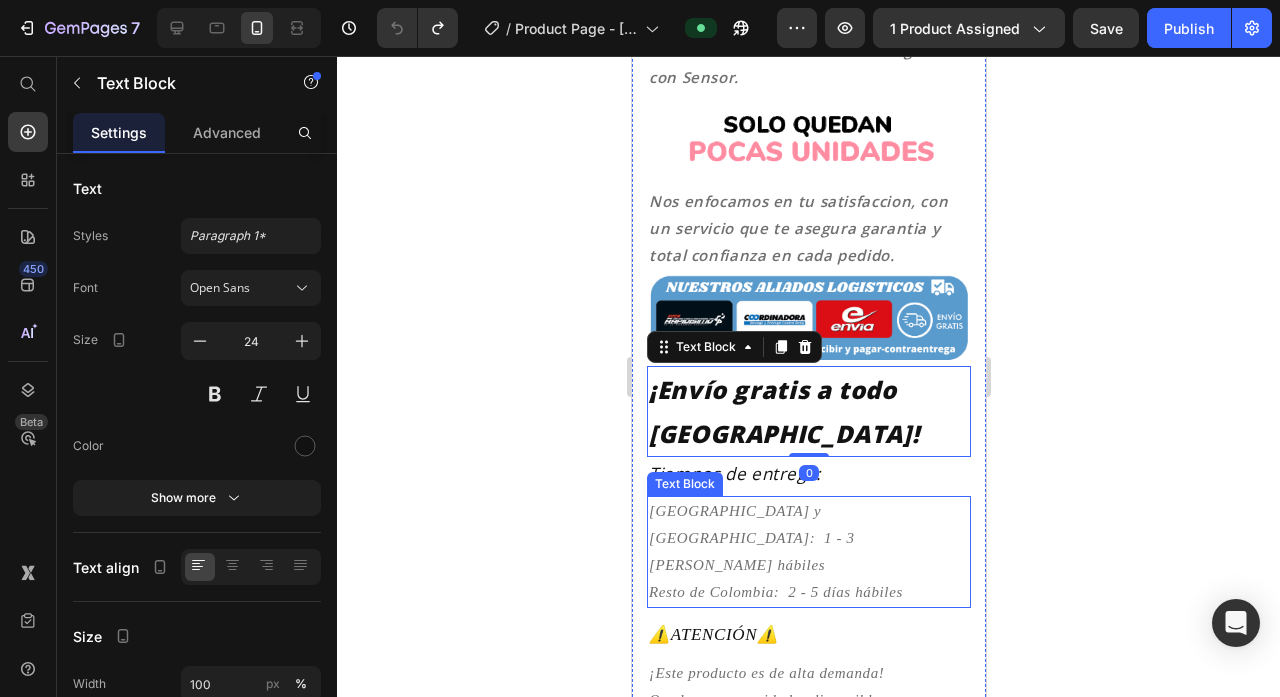 click on "Bogotá y Medellín:  1 - 3 días hábiles" at bounding box center [808, 538] 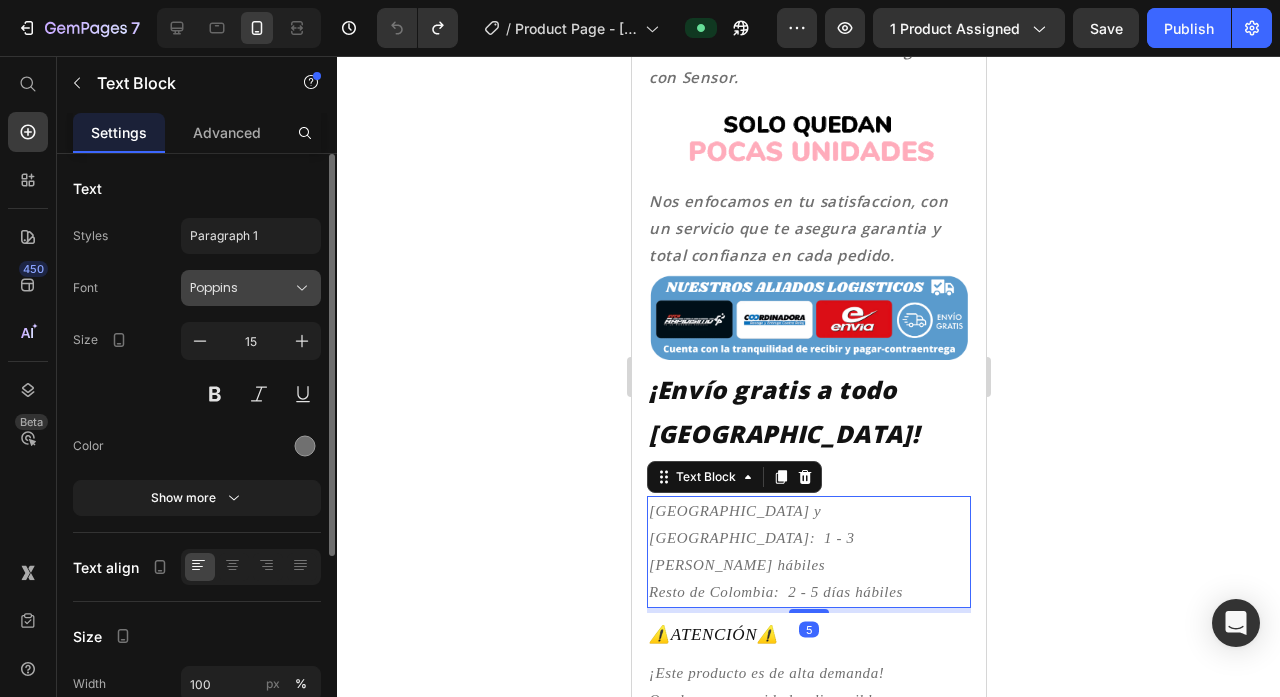 click on "Poppins" at bounding box center [241, 288] 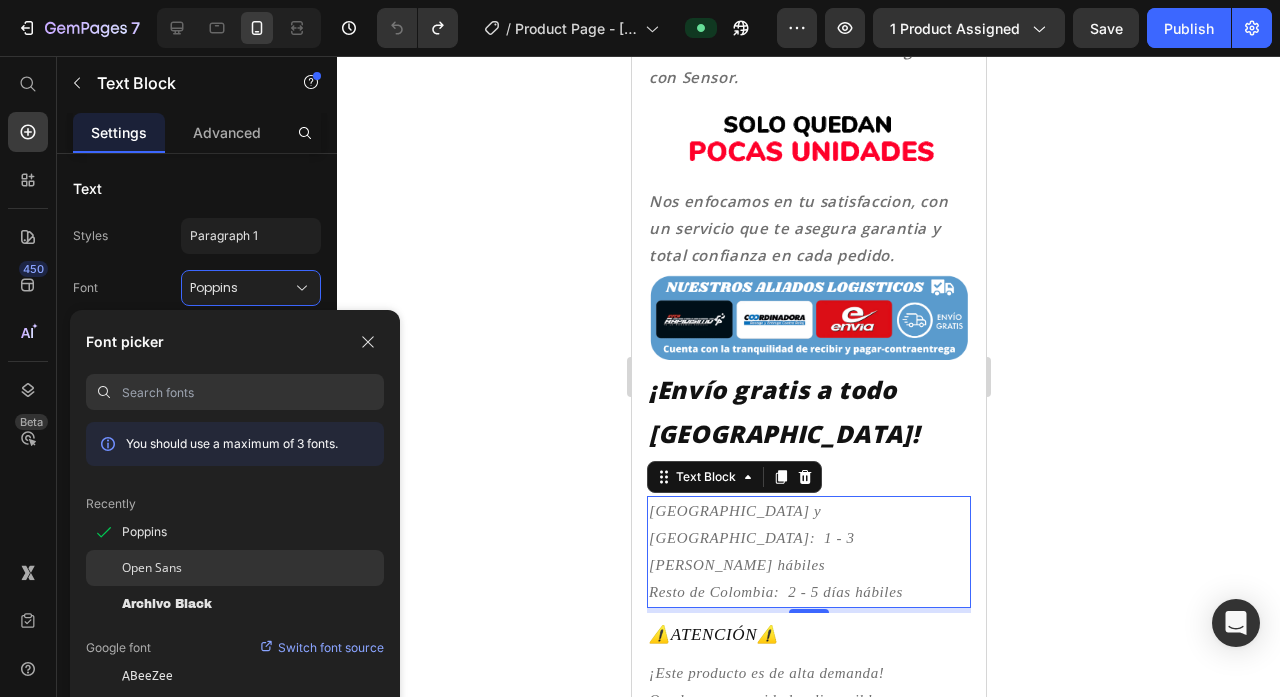 click on "Open Sans" 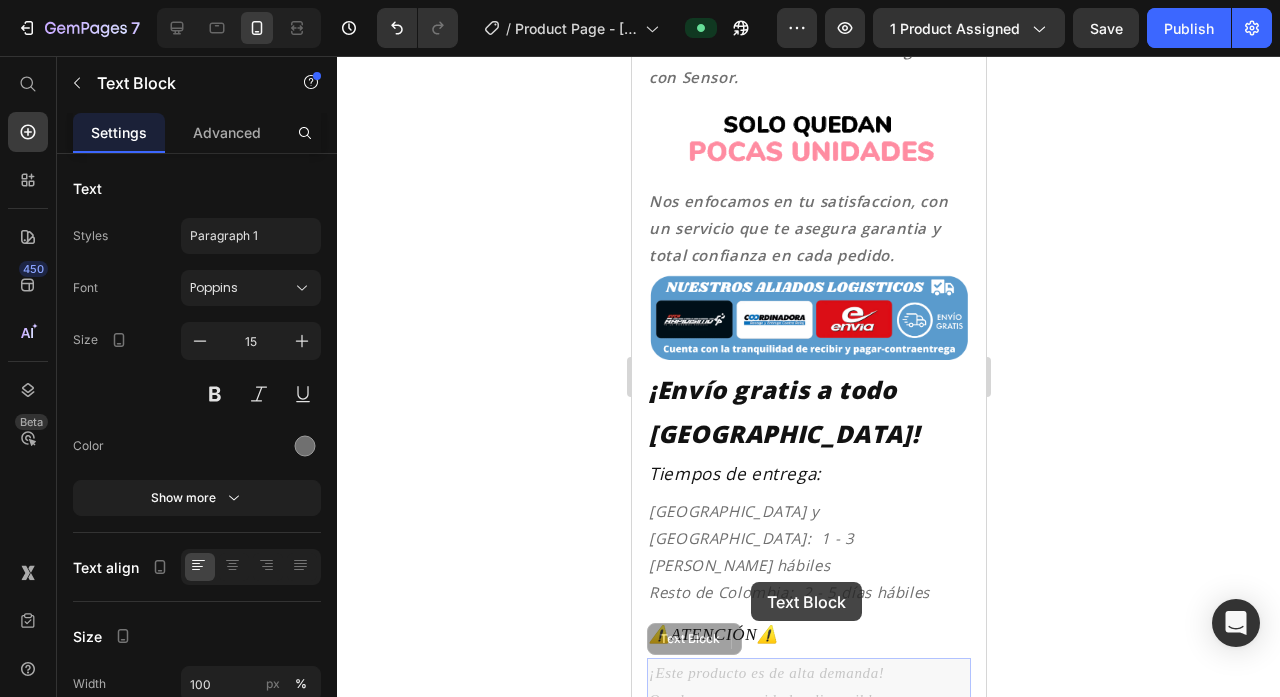 drag, startPoint x: 750, startPoint y: 582, endPoint x: 910, endPoint y: 357, distance: 276.08875 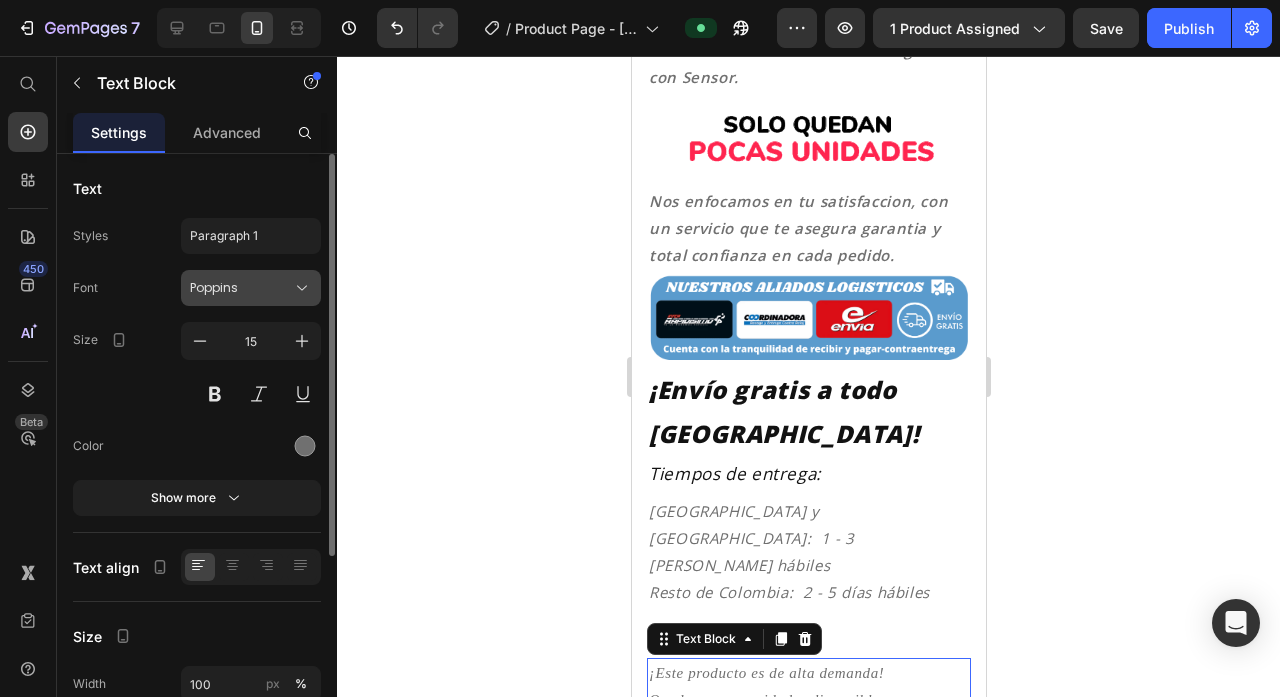 click on "Poppins" at bounding box center (241, 288) 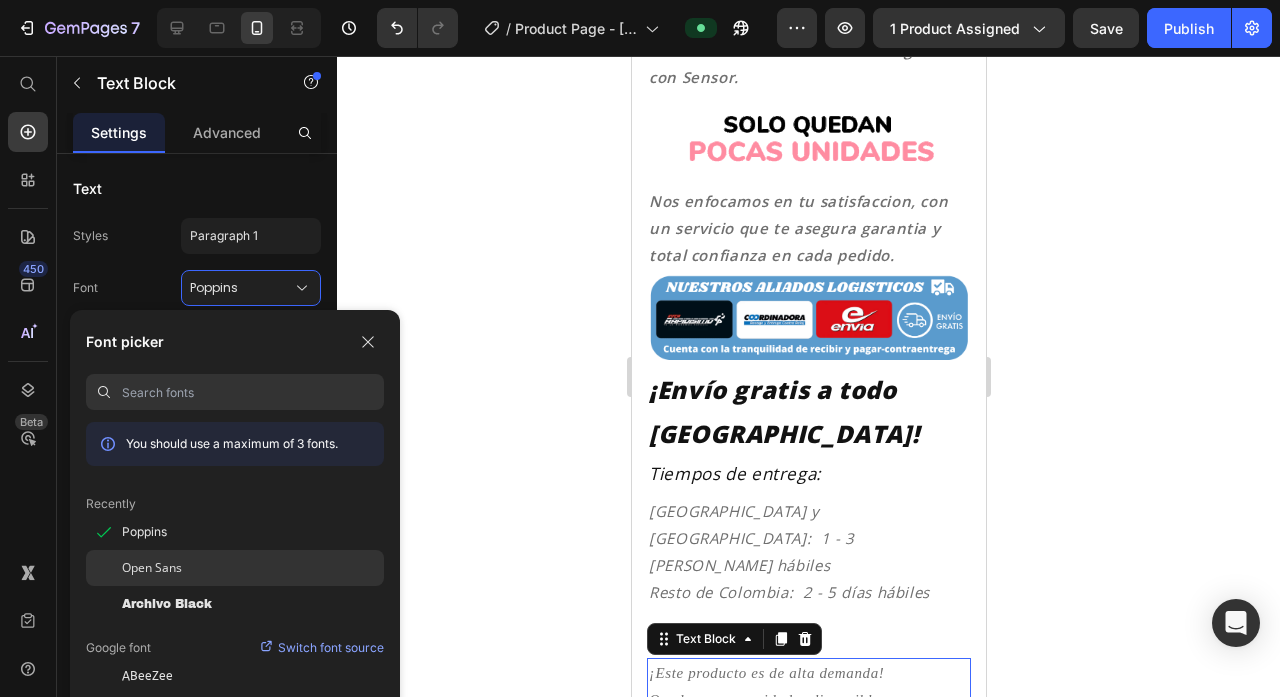 click on "Open Sans" at bounding box center [152, 568] 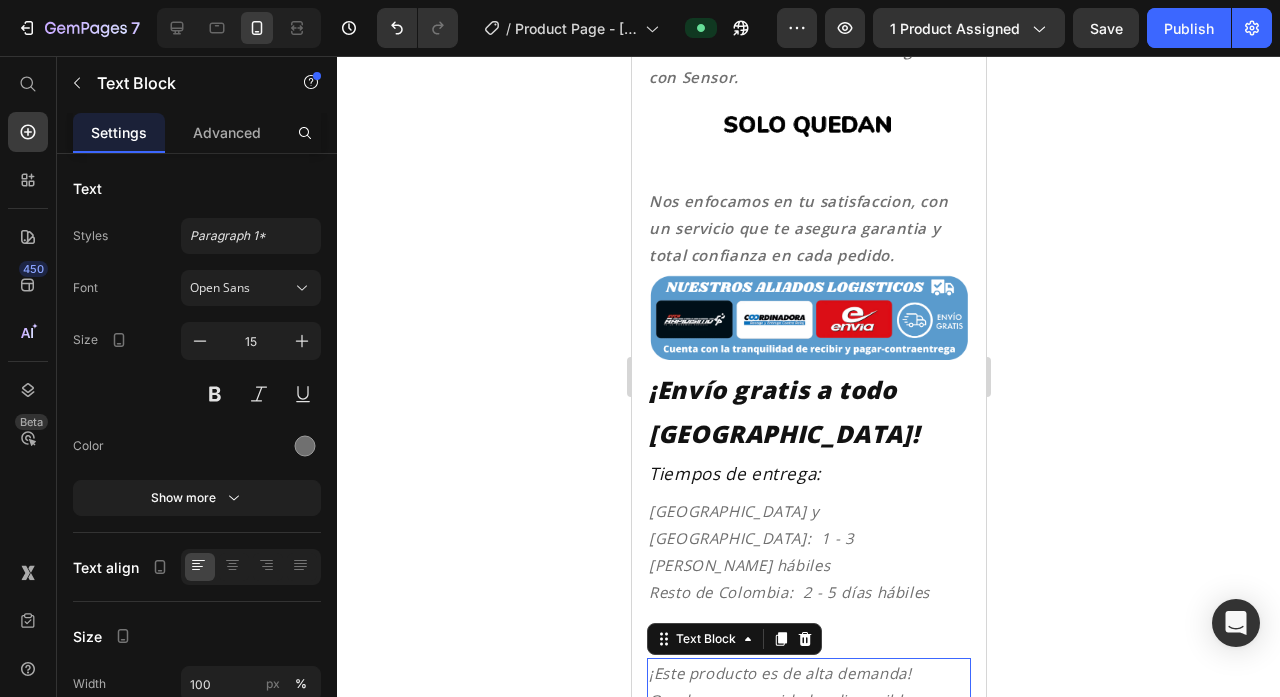 click 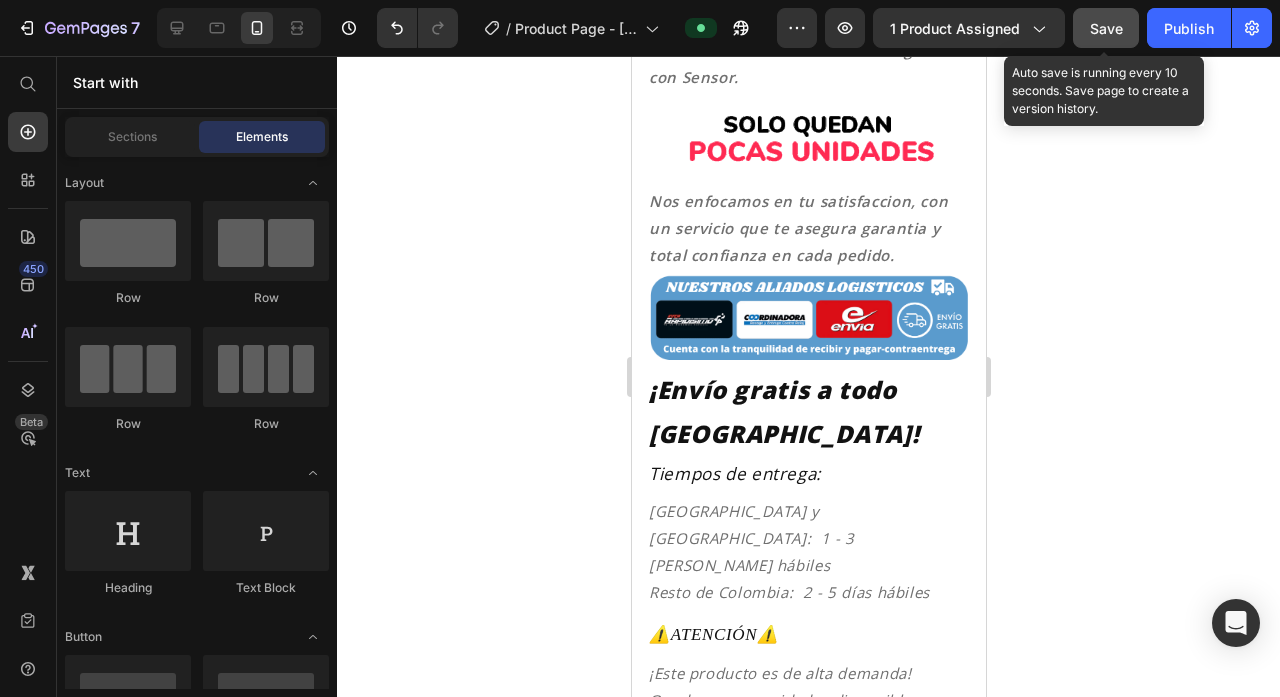 click on "Save" at bounding box center (1106, 28) 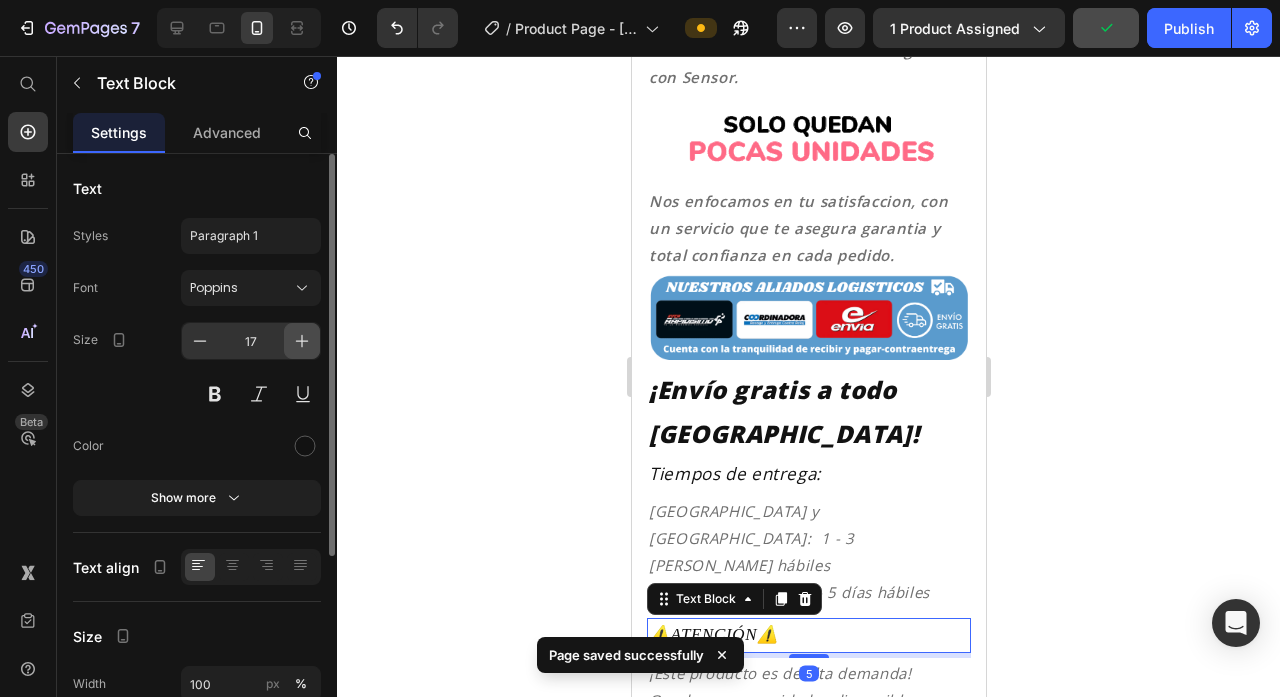 click 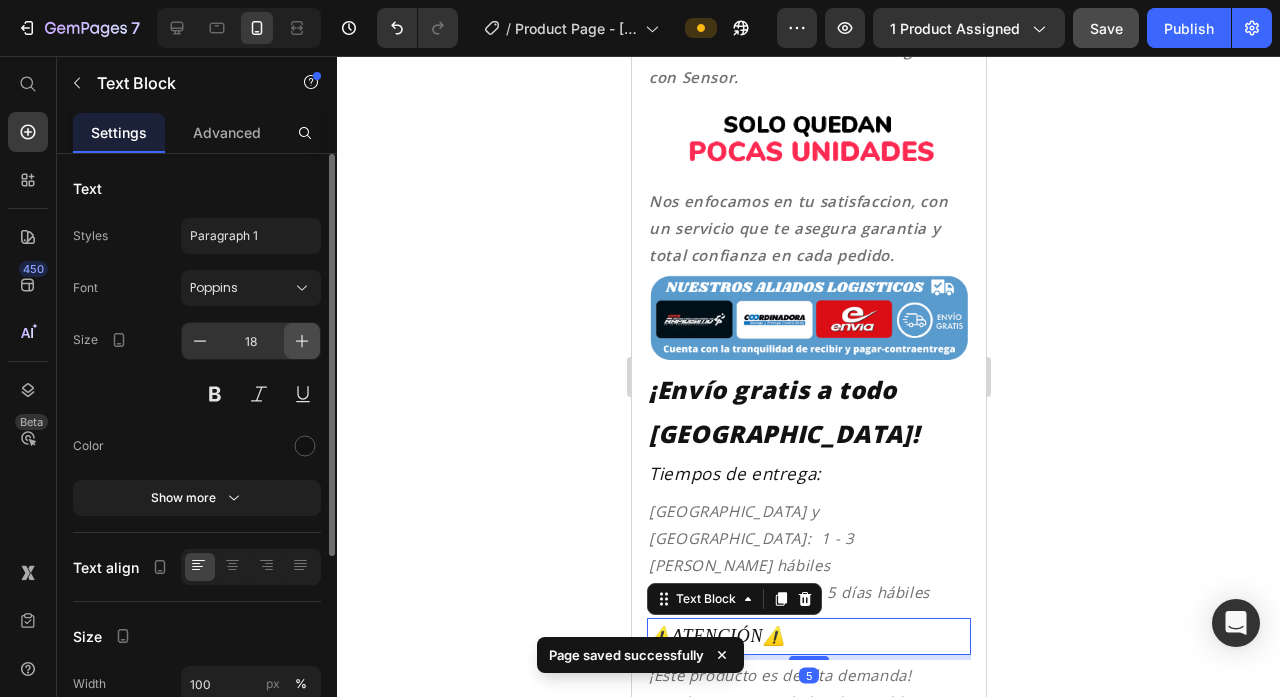 click 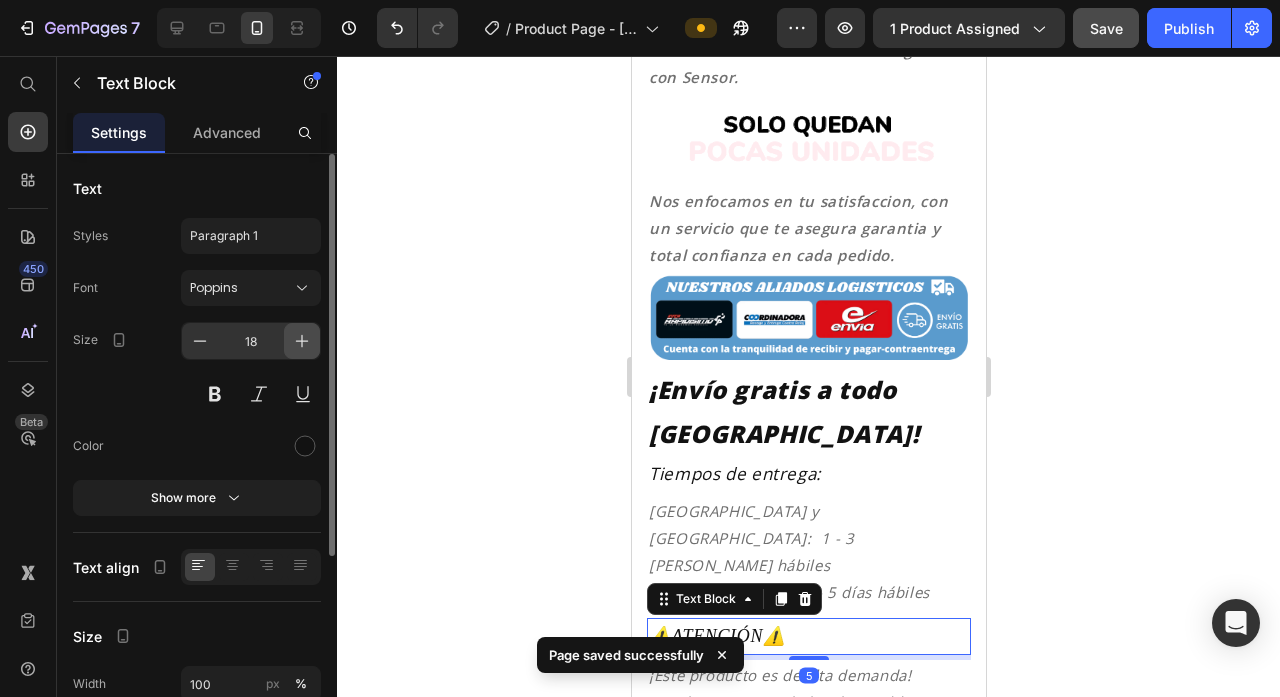 type on "19" 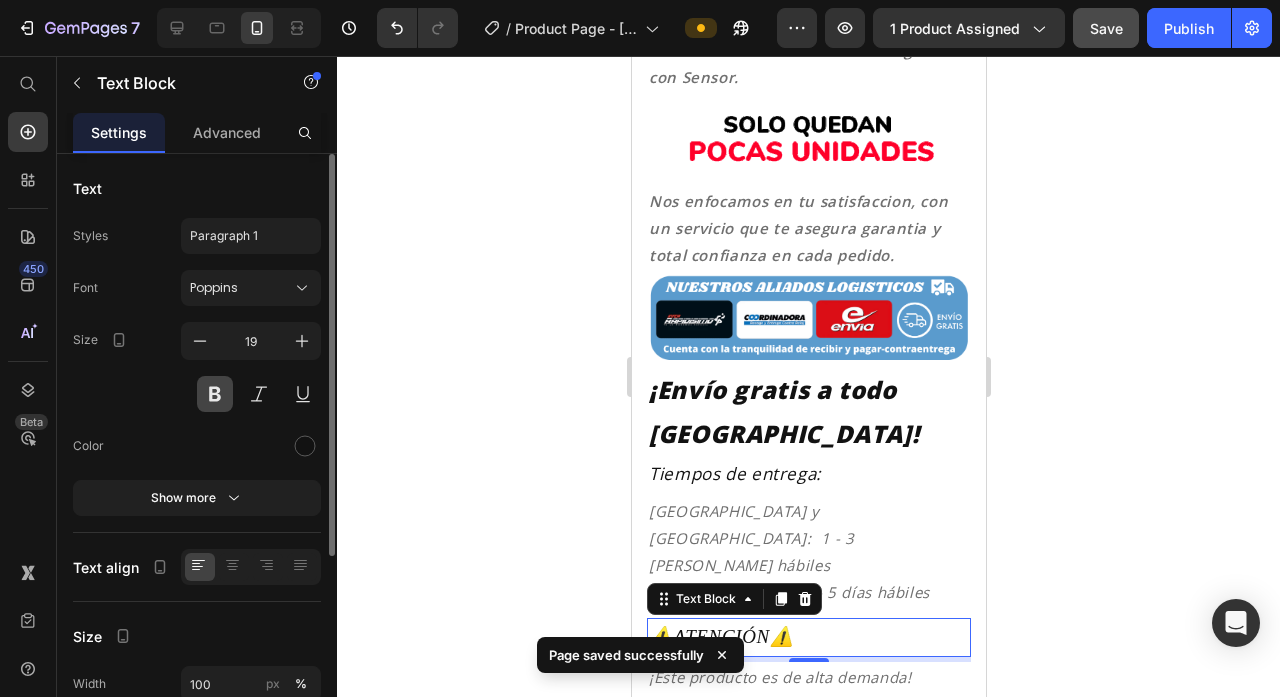click at bounding box center (215, 394) 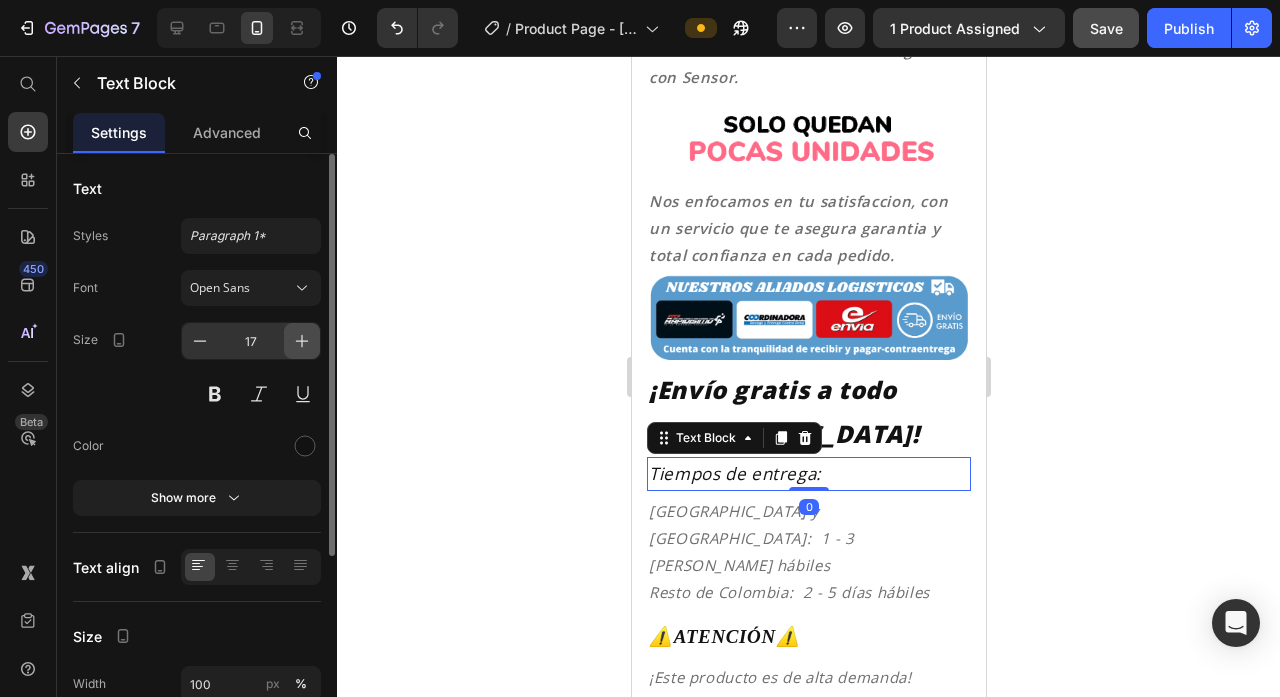 click 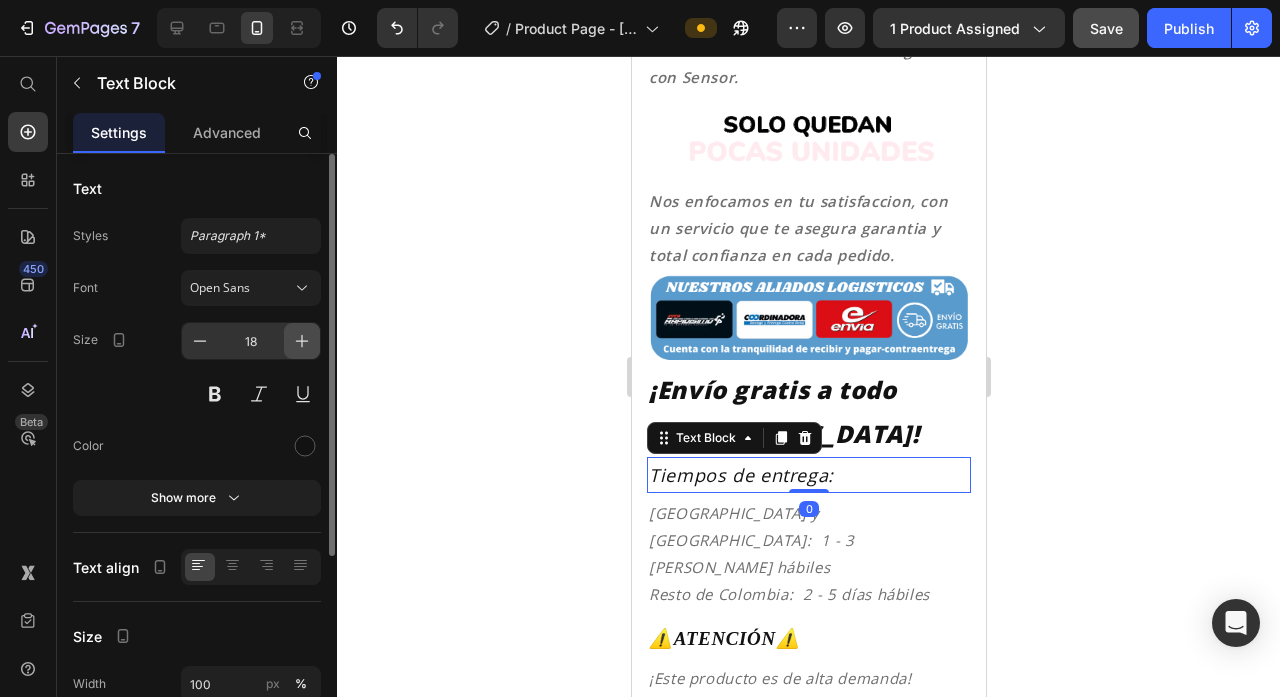 click 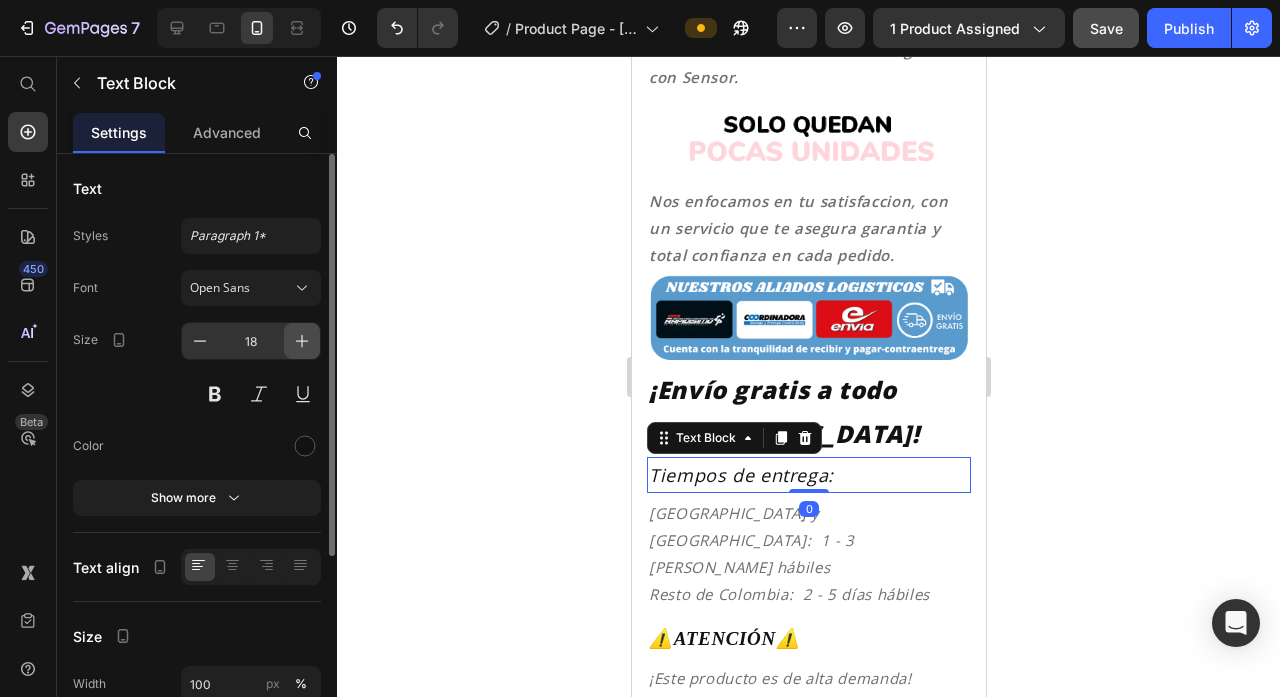 type on "19" 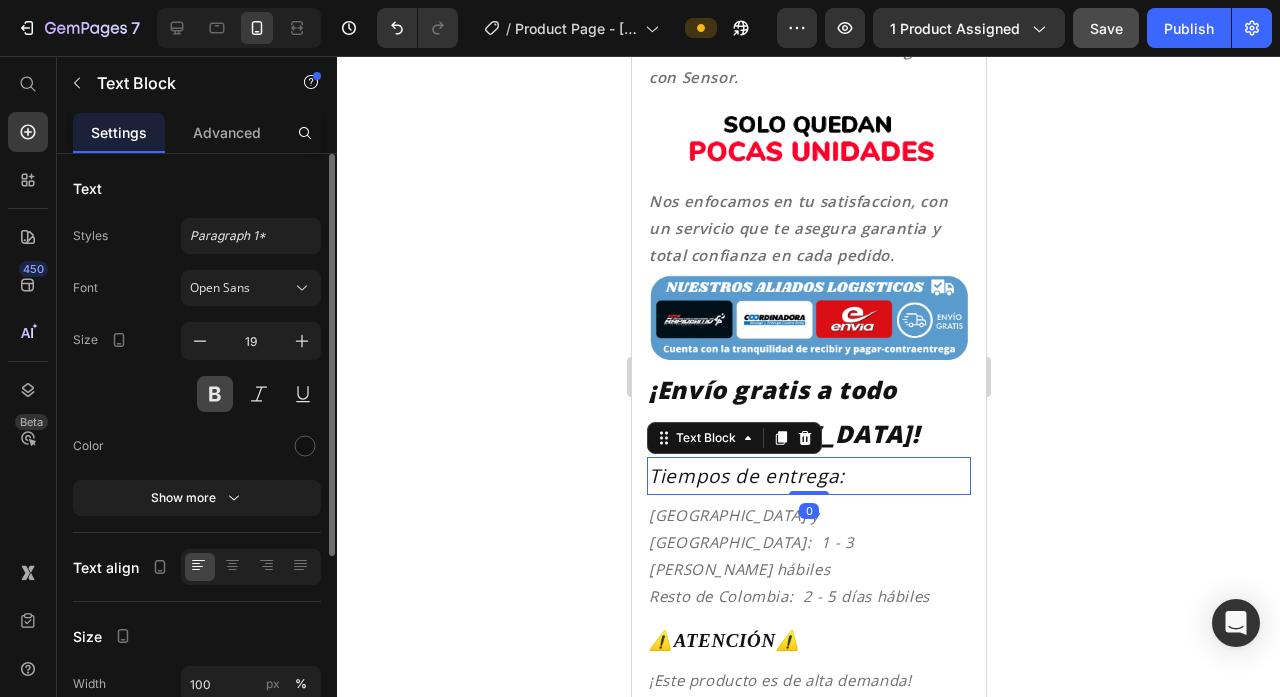 click at bounding box center [215, 394] 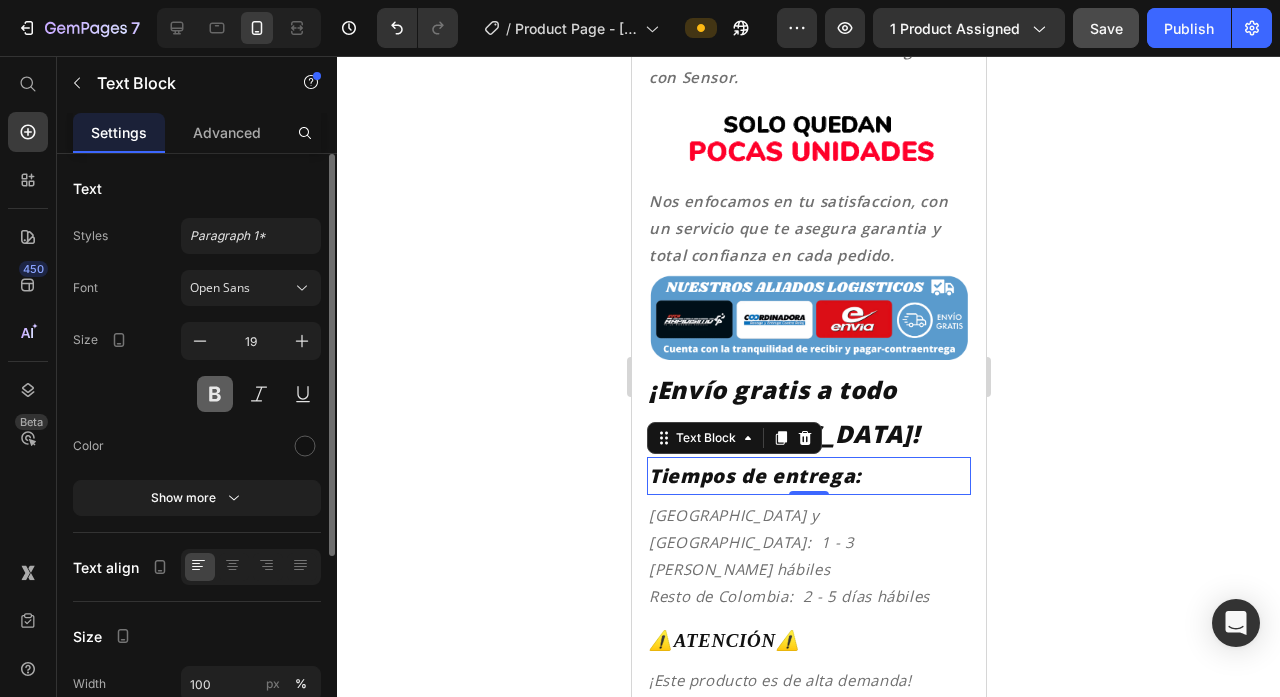 click at bounding box center [215, 394] 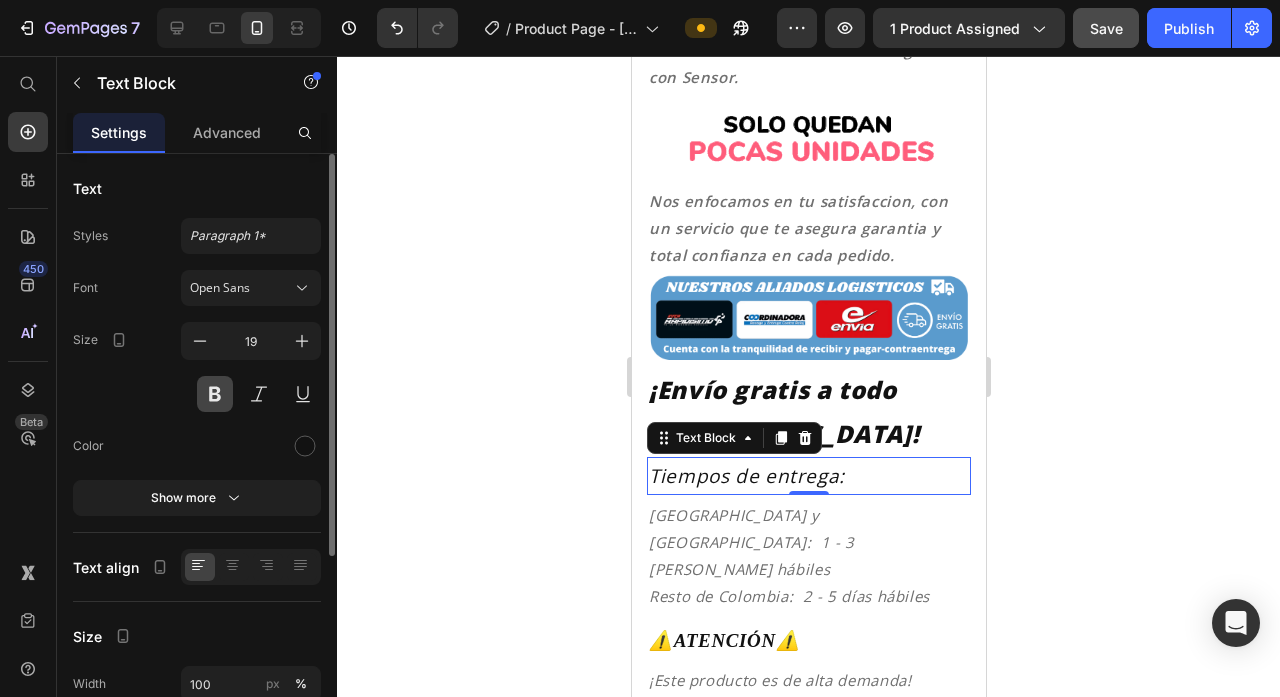 click at bounding box center (215, 394) 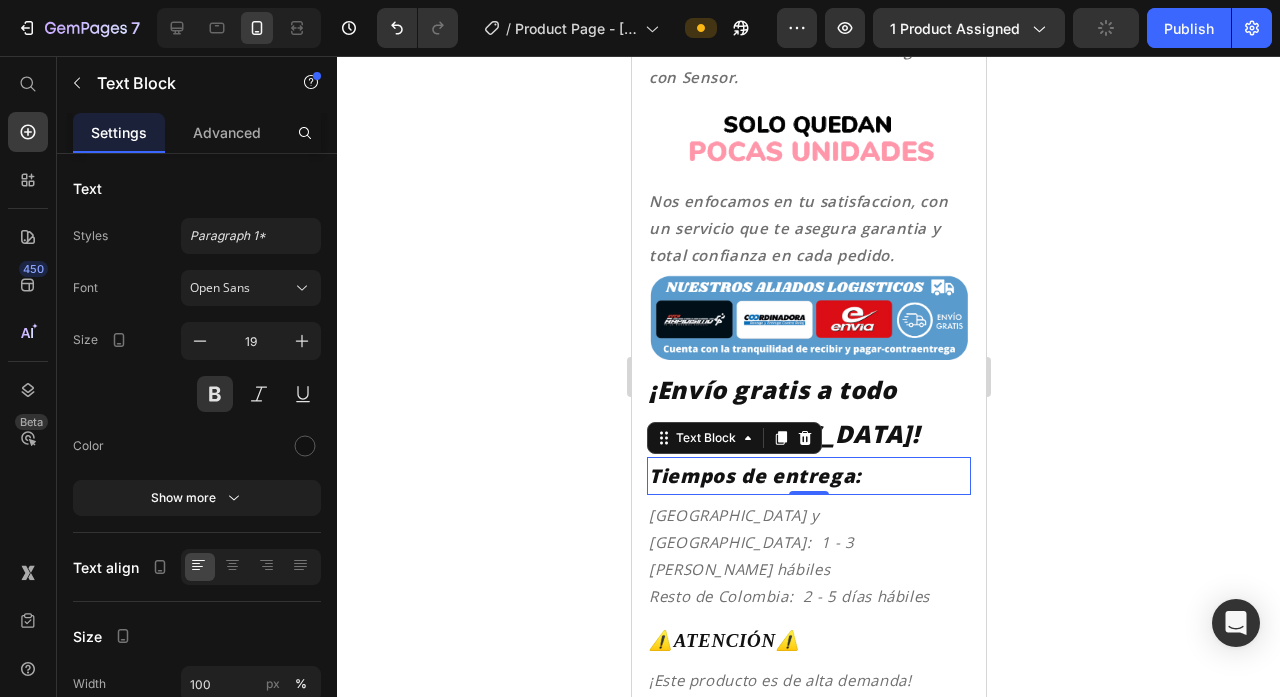 click 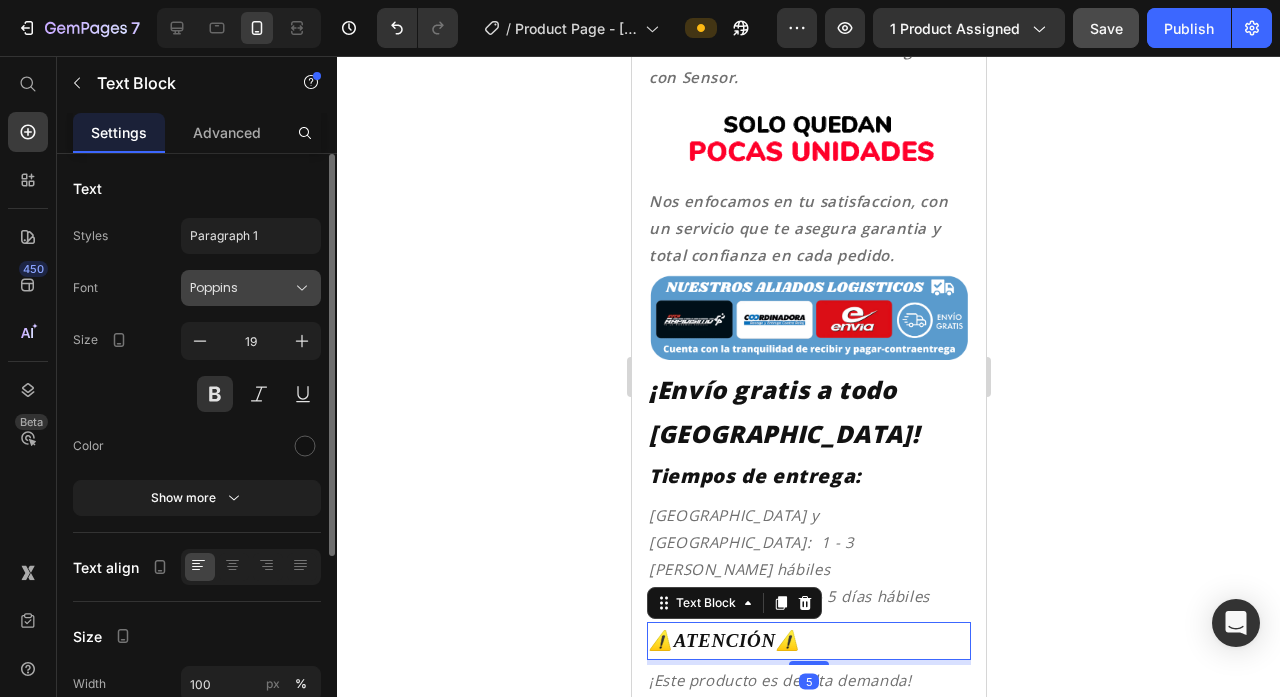 click on "Poppins" at bounding box center [251, 288] 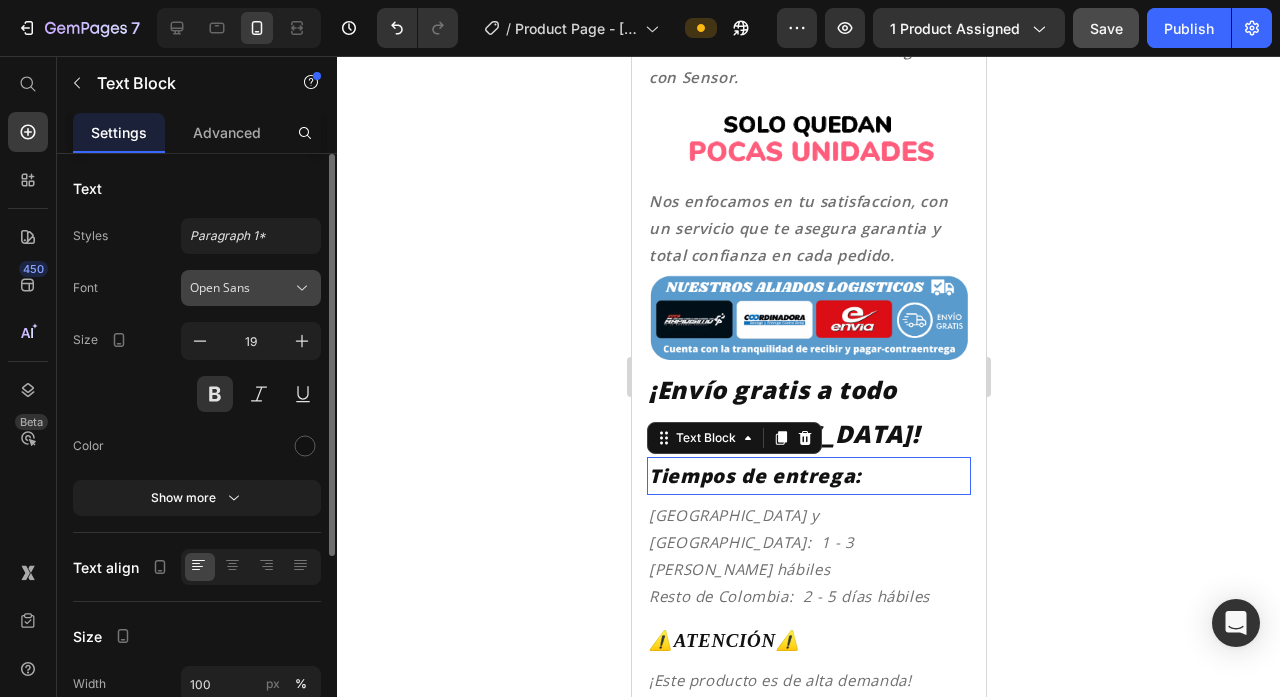 click on "Open Sans" at bounding box center [241, 288] 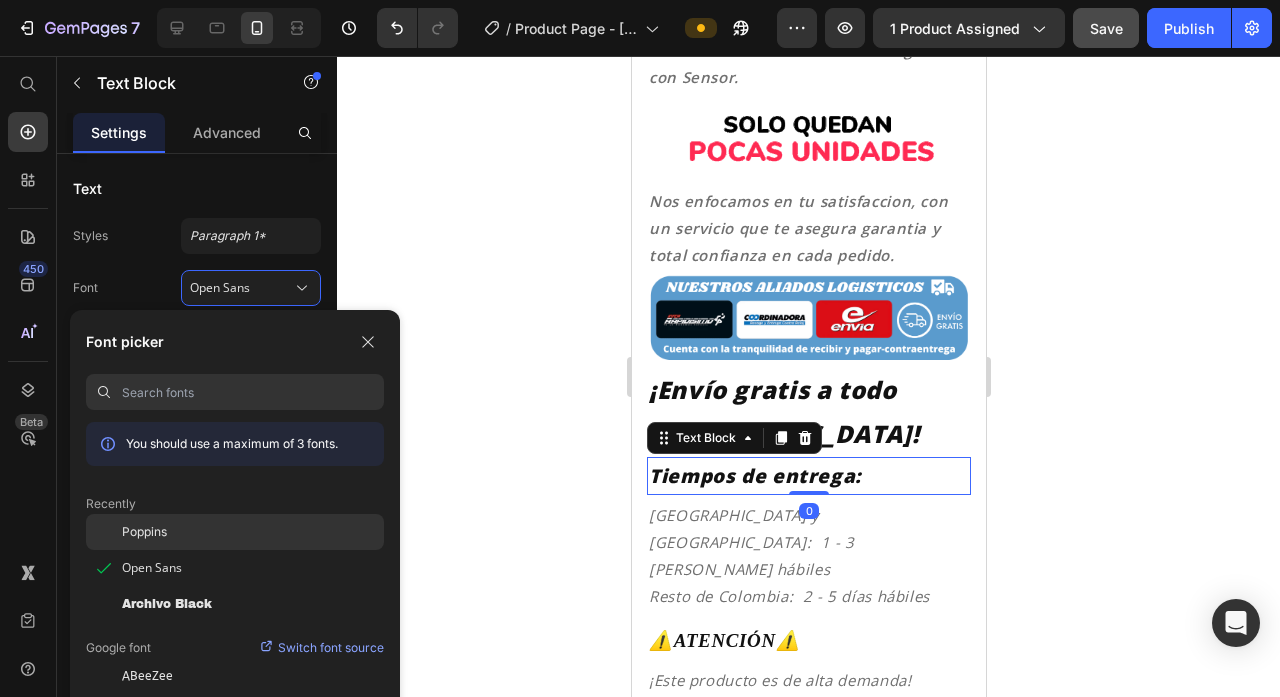 click on "Poppins" 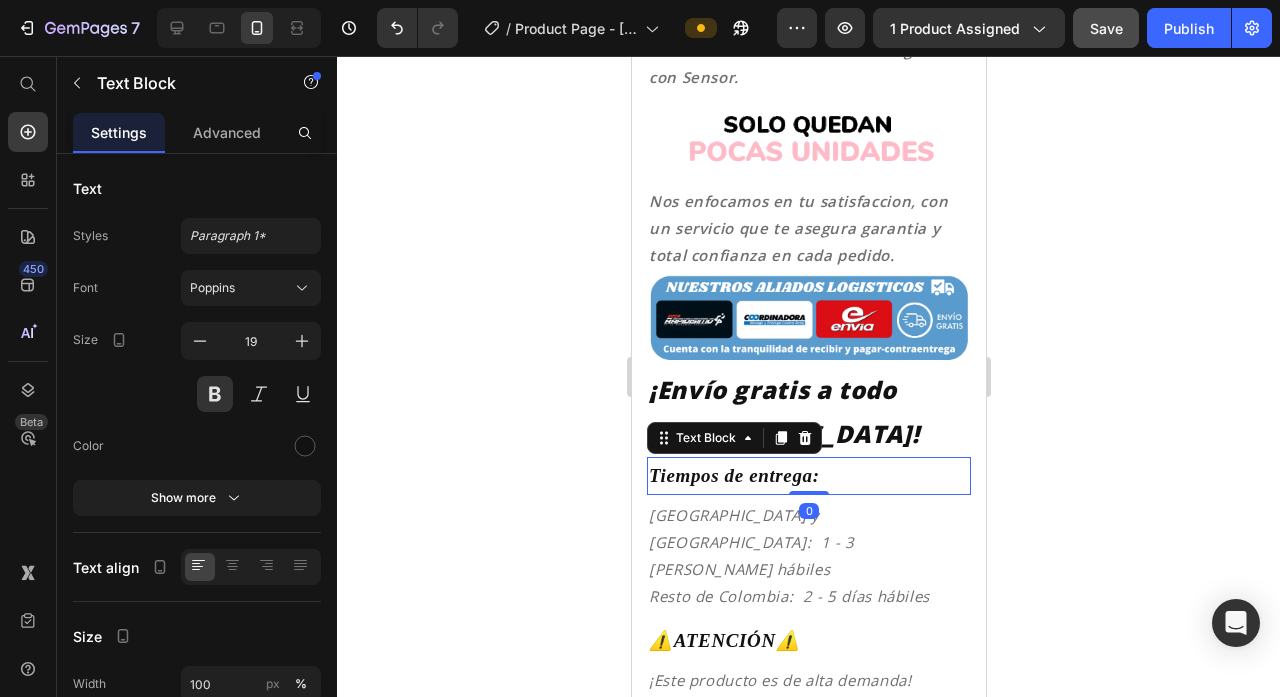 click 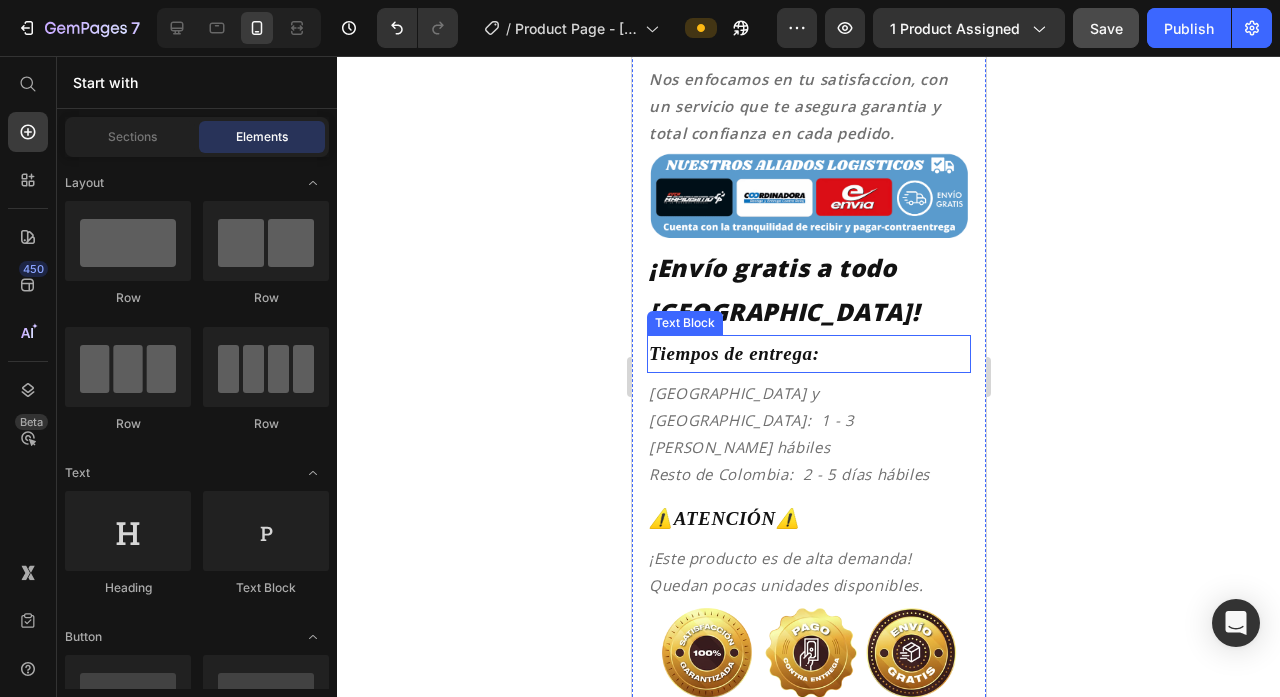 scroll, scrollTop: 6922, scrollLeft: 0, axis: vertical 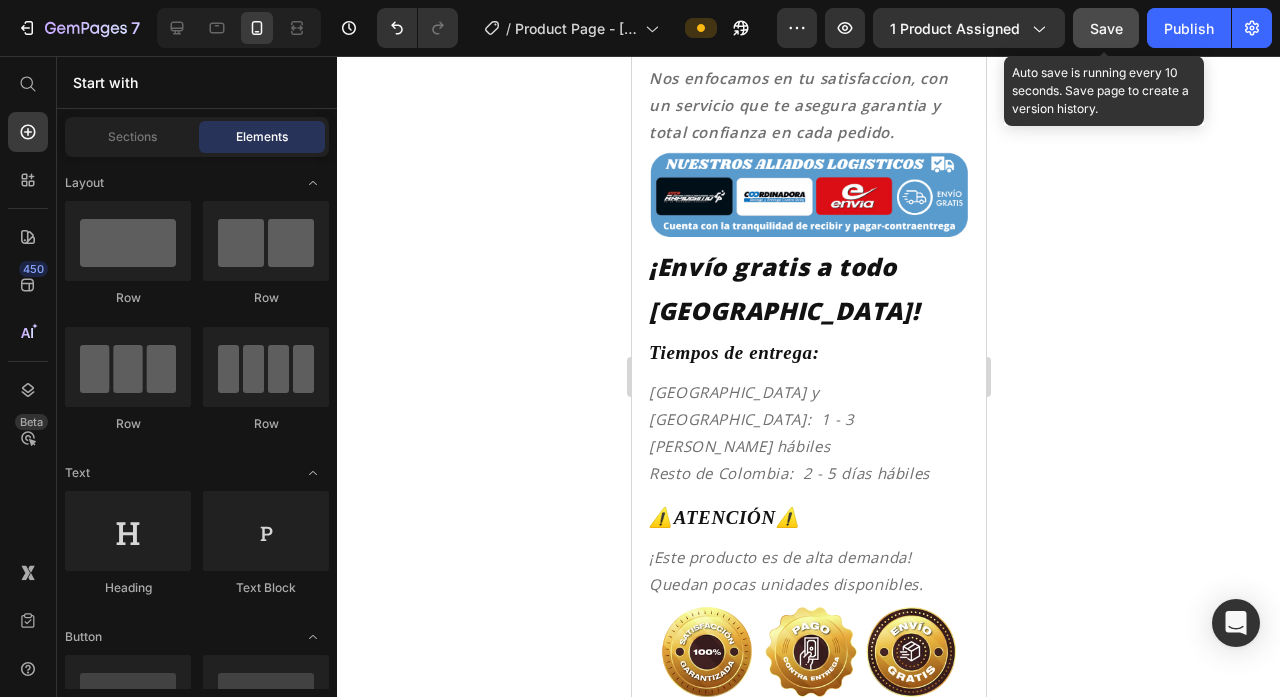 click on "Save" at bounding box center [1106, 28] 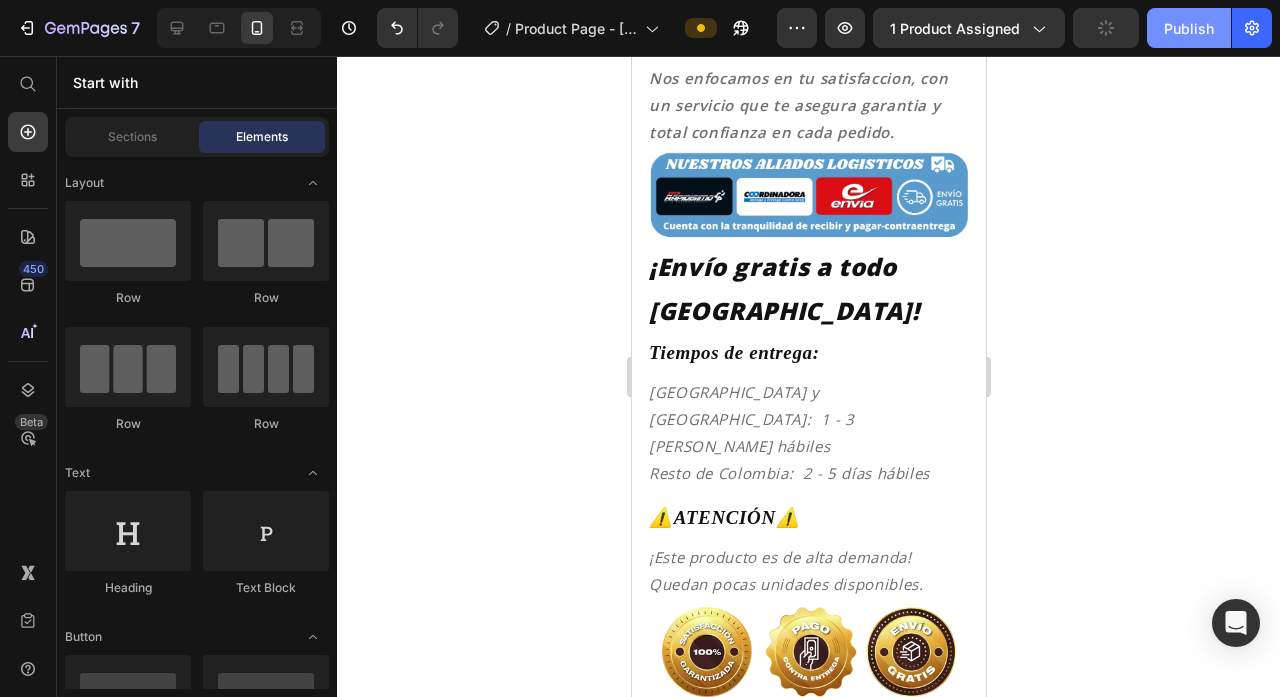 click on "Publish" 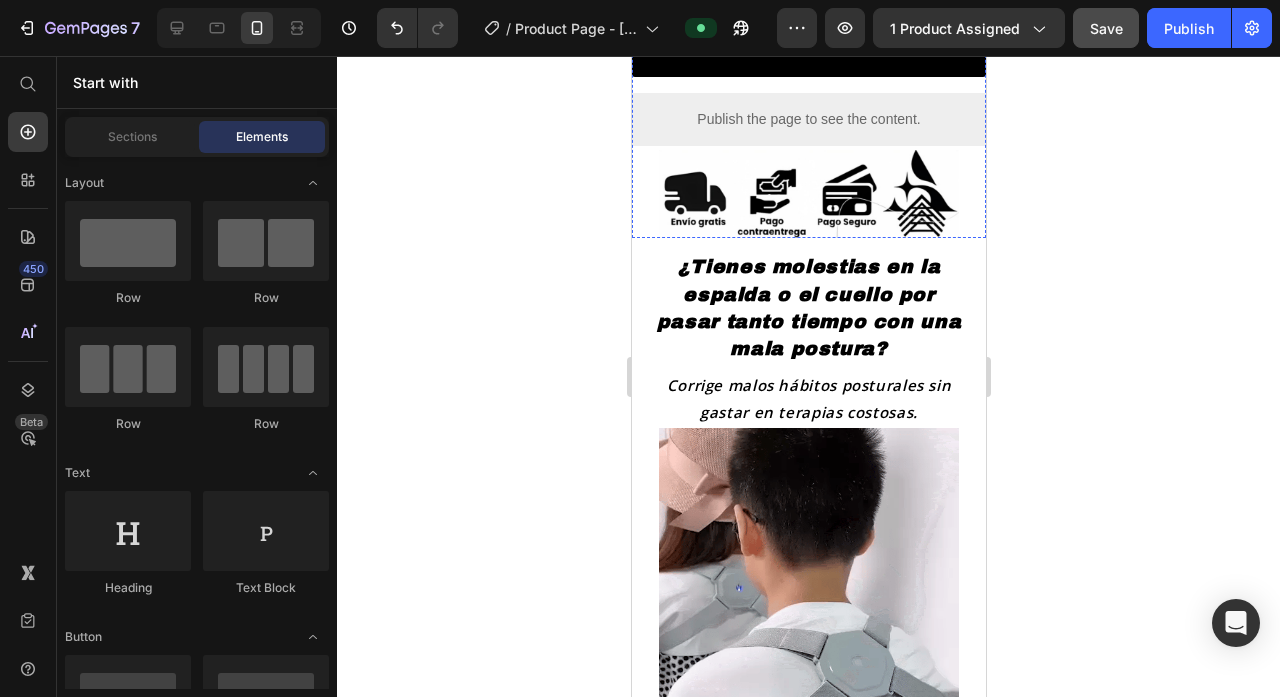 scroll, scrollTop: 590, scrollLeft: 0, axis: vertical 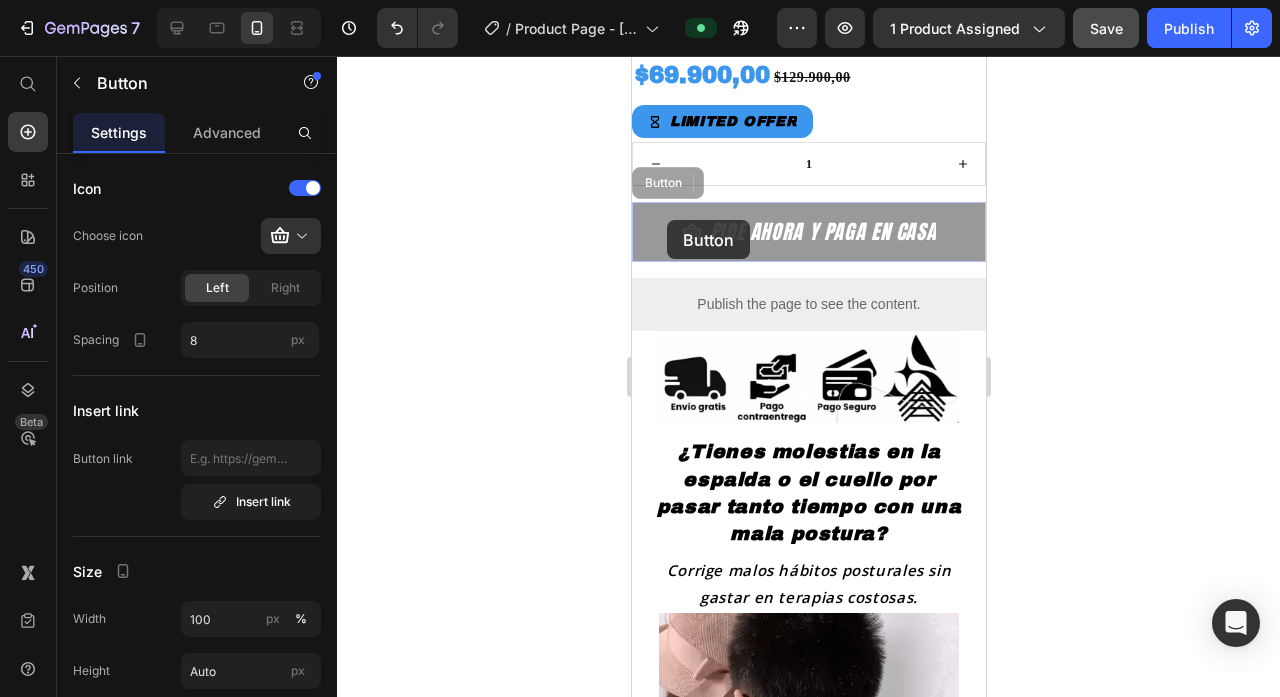 drag, startPoint x: 666, startPoint y: 220, endPoint x: 823, endPoint y: 506, distance: 326.2591 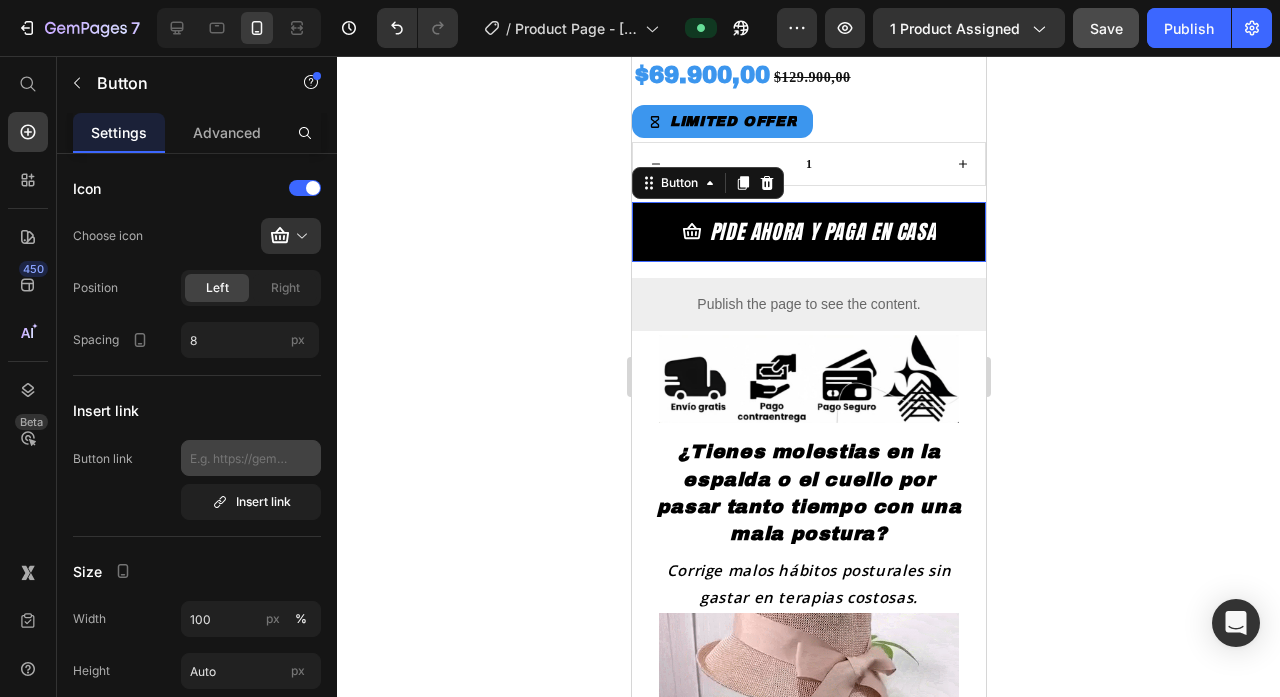 scroll, scrollTop: 937, scrollLeft: 0, axis: vertical 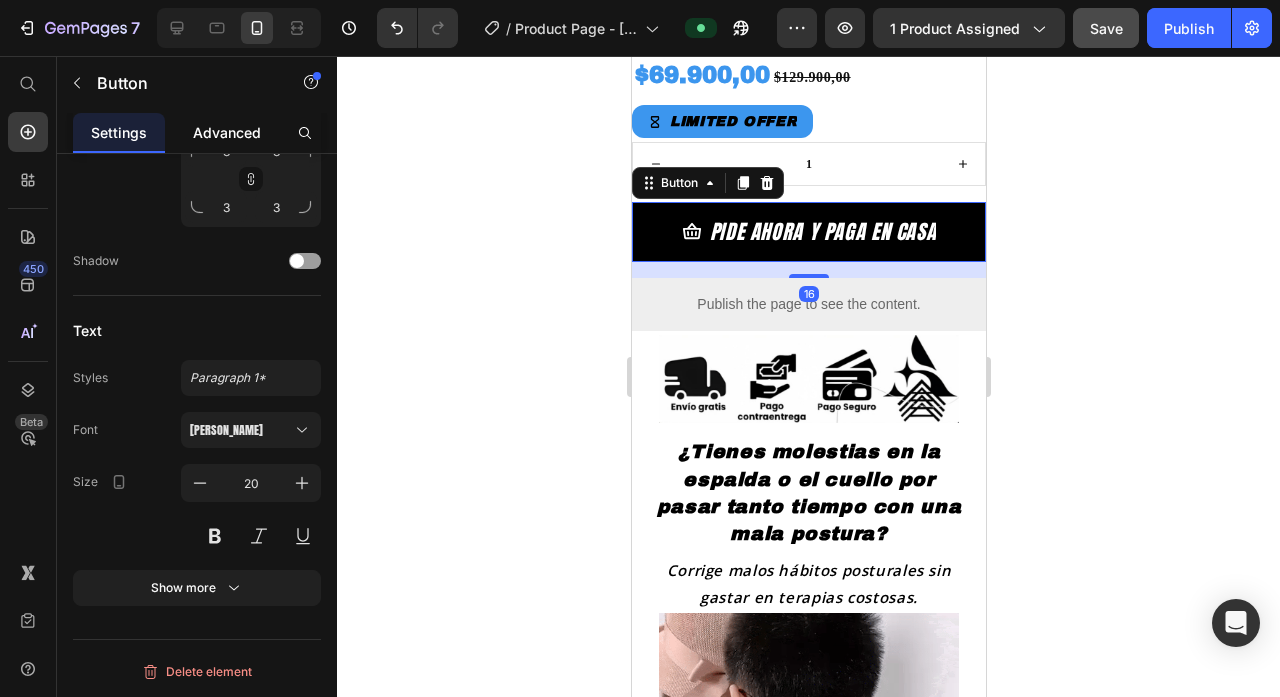 click on "Advanced" at bounding box center (227, 132) 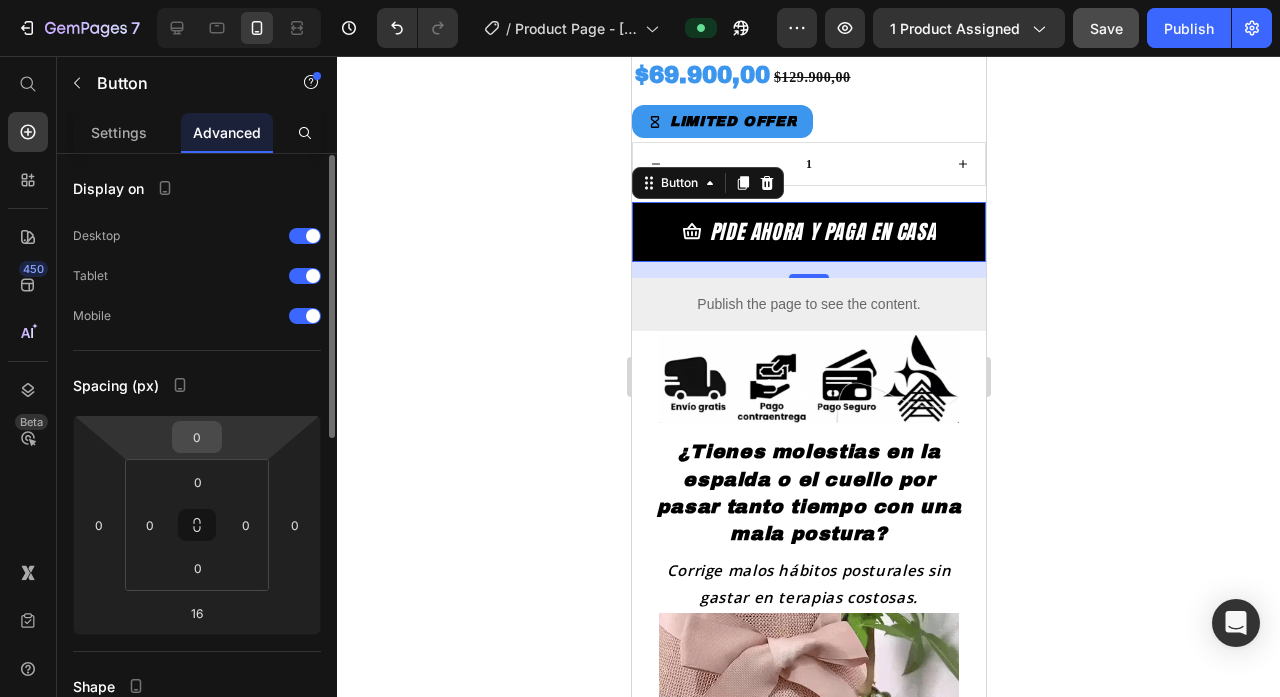 scroll, scrollTop: 669, scrollLeft: 0, axis: vertical 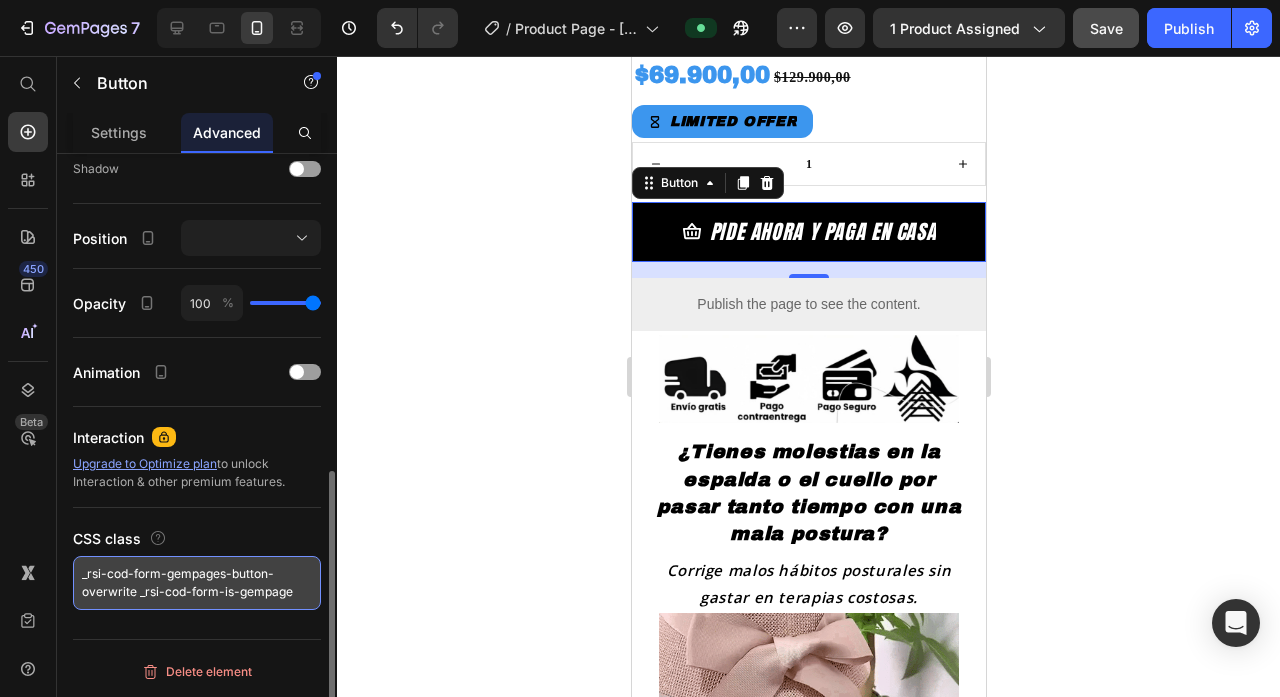 drag, startPoint x: 305, startPoint y: 596, endPoint x: 80, endPoint y: 563, distance: 227.40712 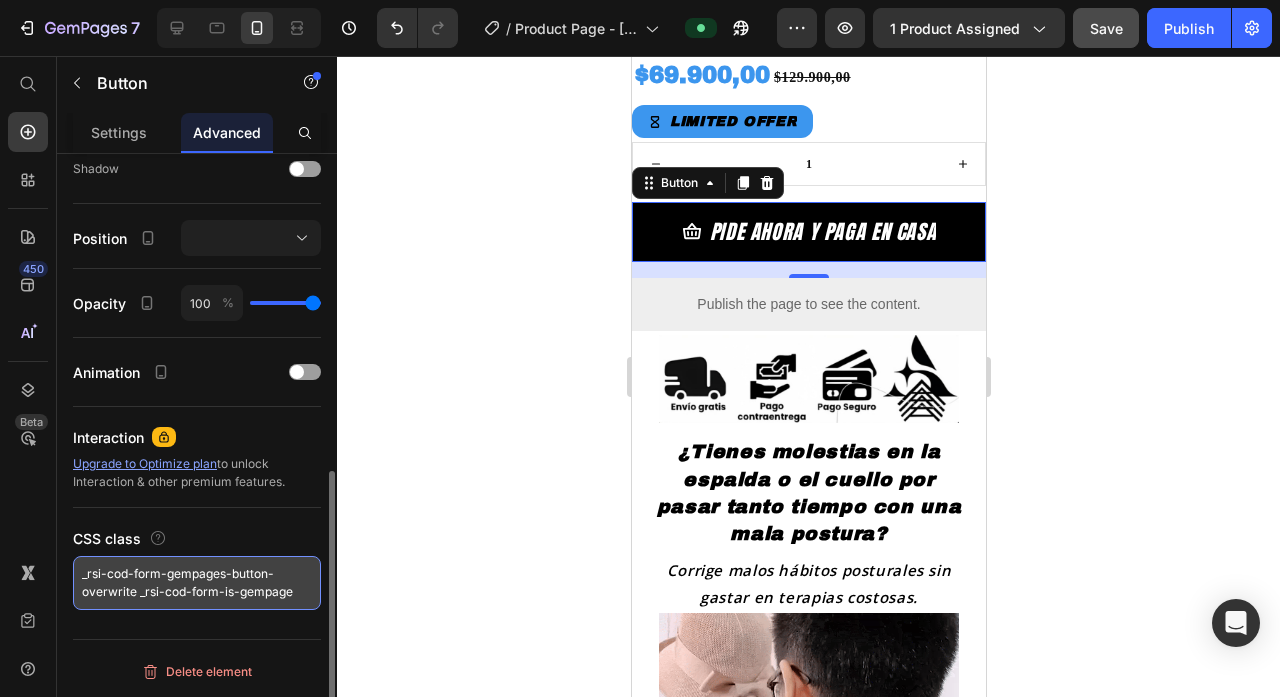 click on "_rsi-cod-form-gempages-button-overwrite _rsi-cod-form-is-gempage" at bounding box center (197, 583) 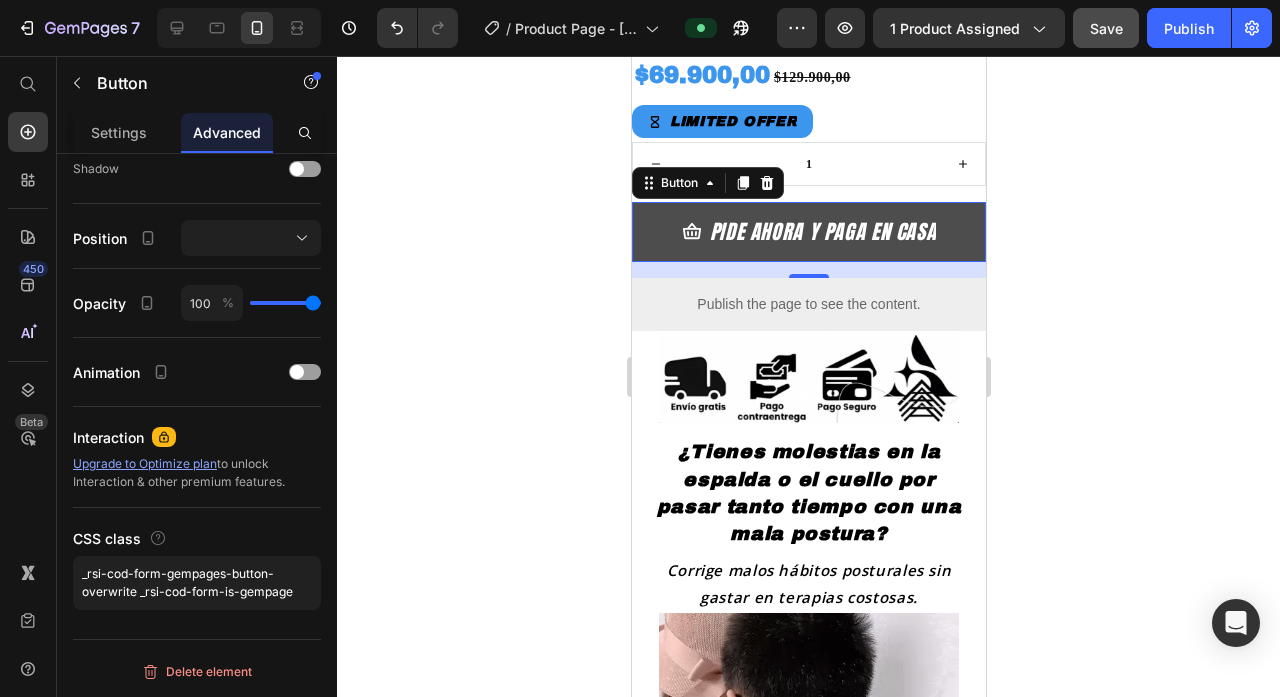 click on "PIDE AHORA Y PAGA EN CASA" at bounding box center (808, 232) 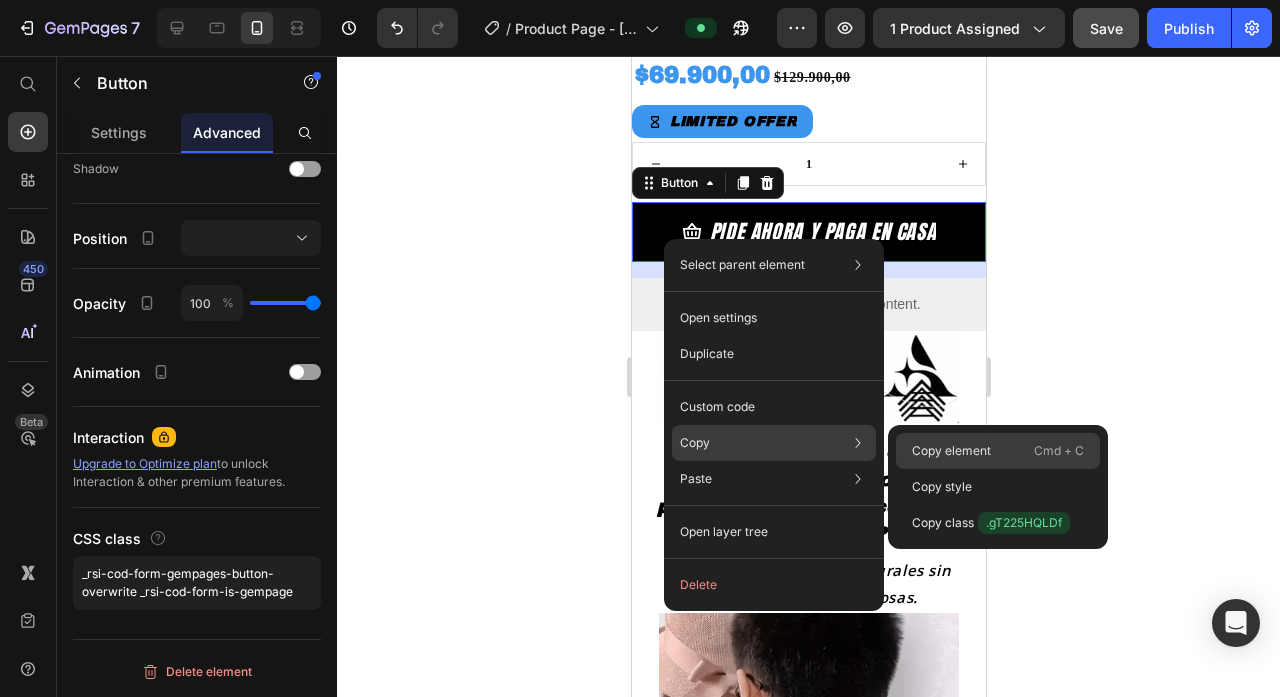 click on "Copy element" at bounding box center (951, 451) 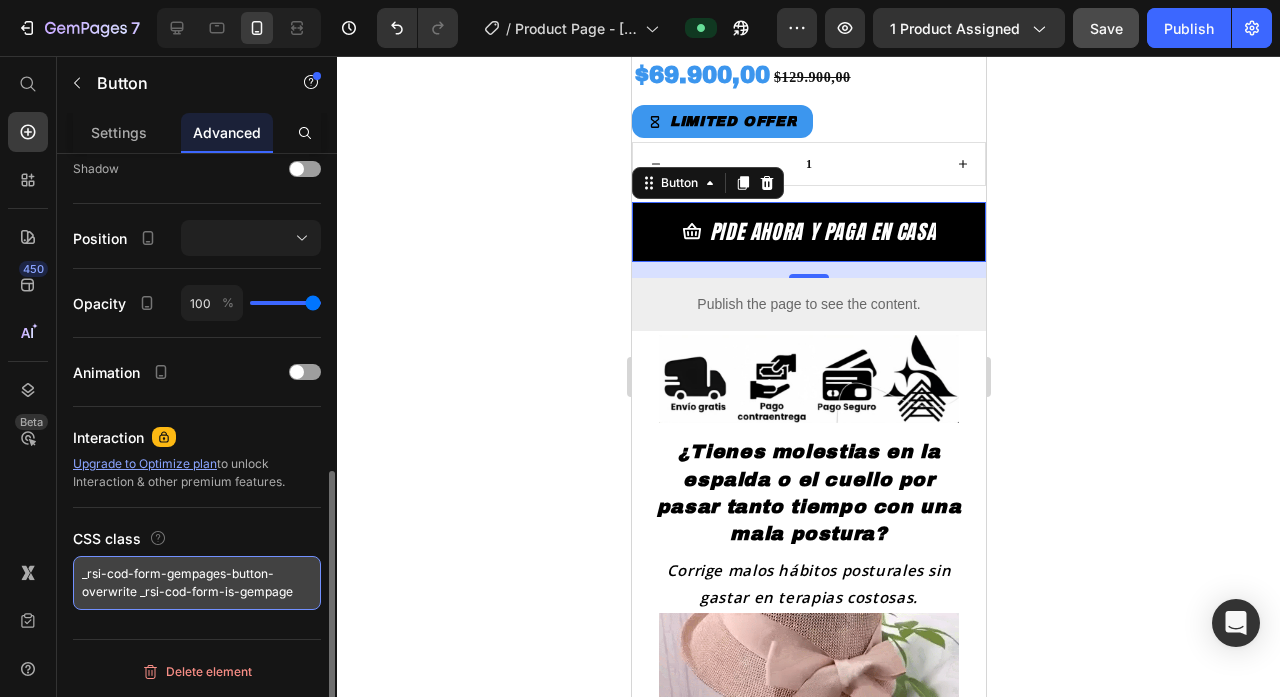 click on "_rsi-cod-form-gempages-button-overwrite _rsi-cod-form-is-gempage" at bounding box center (197, 583) 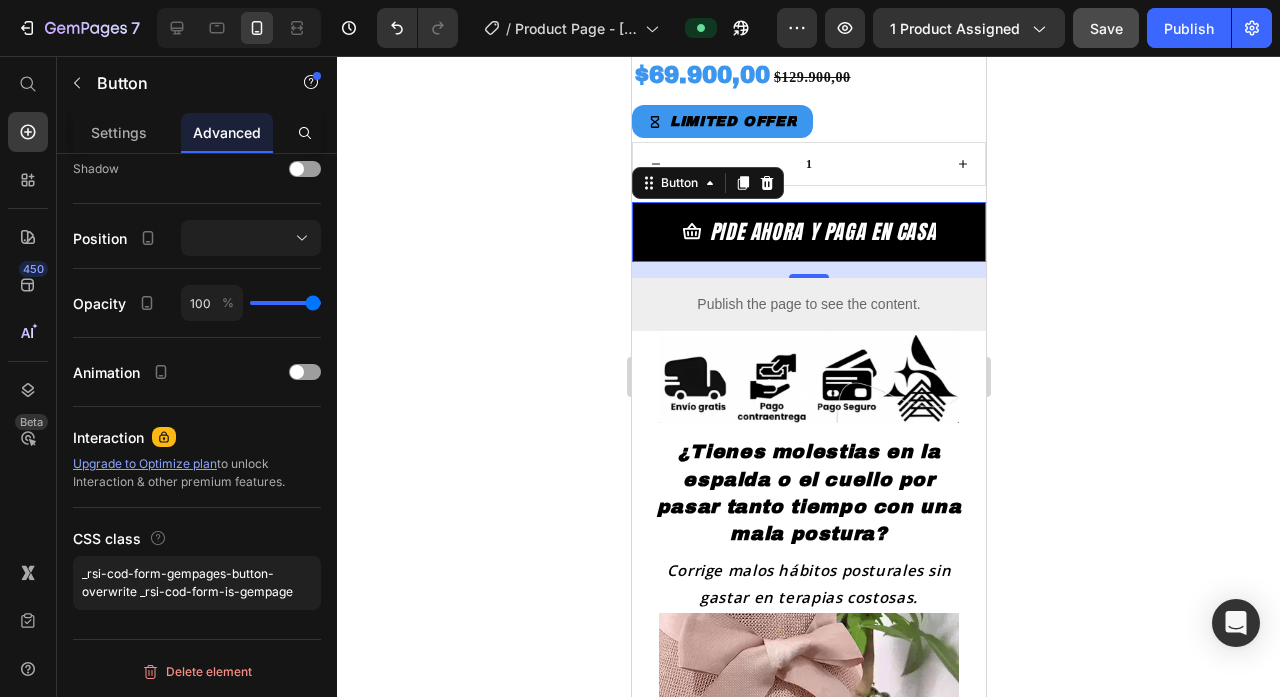 click 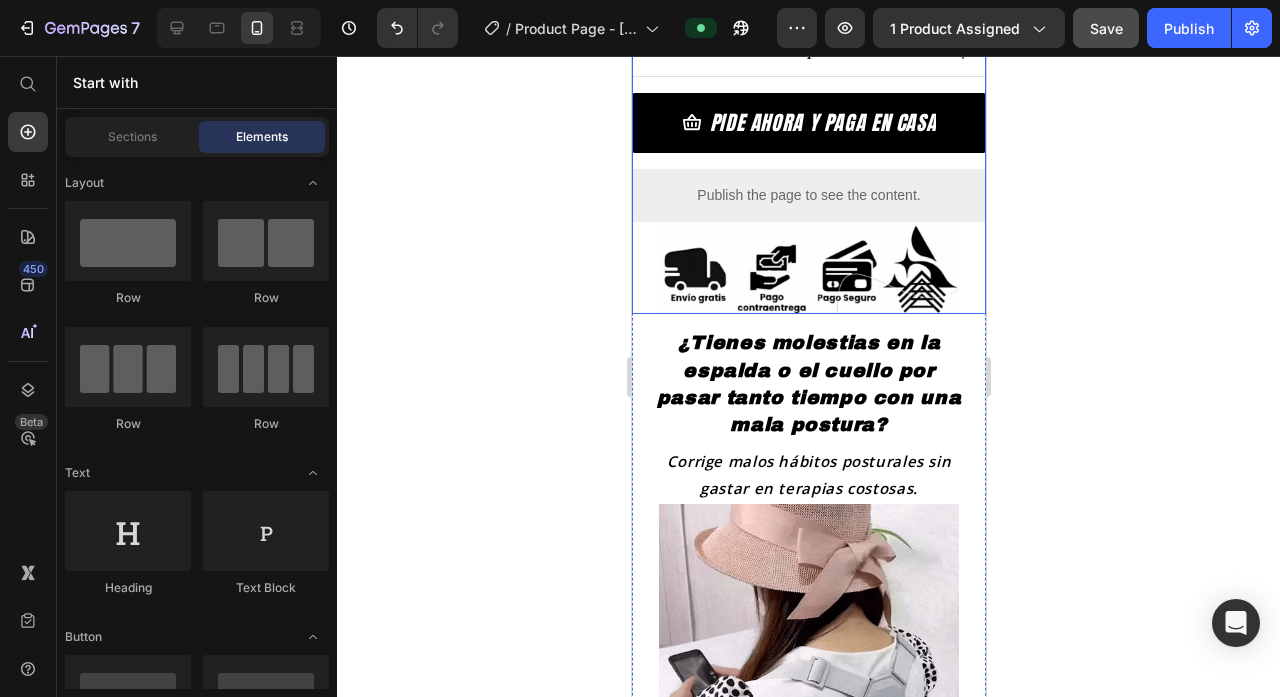 scroll, scrollTop: 723, scrollLeft: 0, axis: vertical 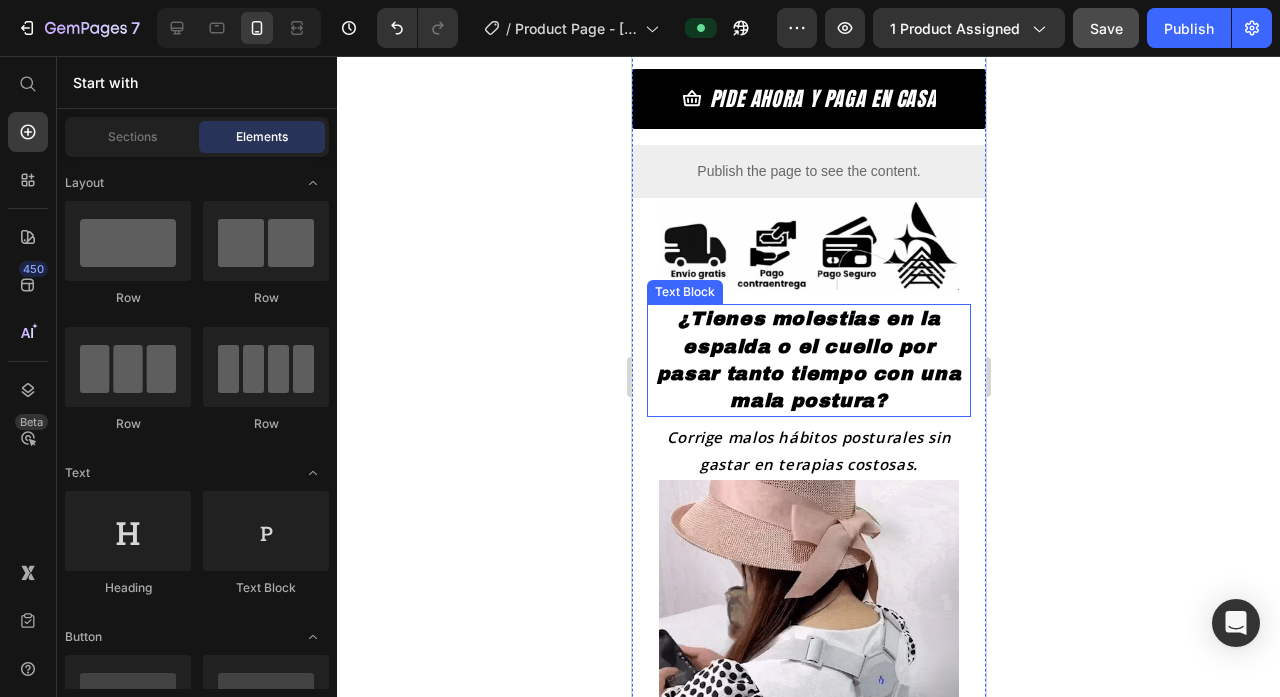 click 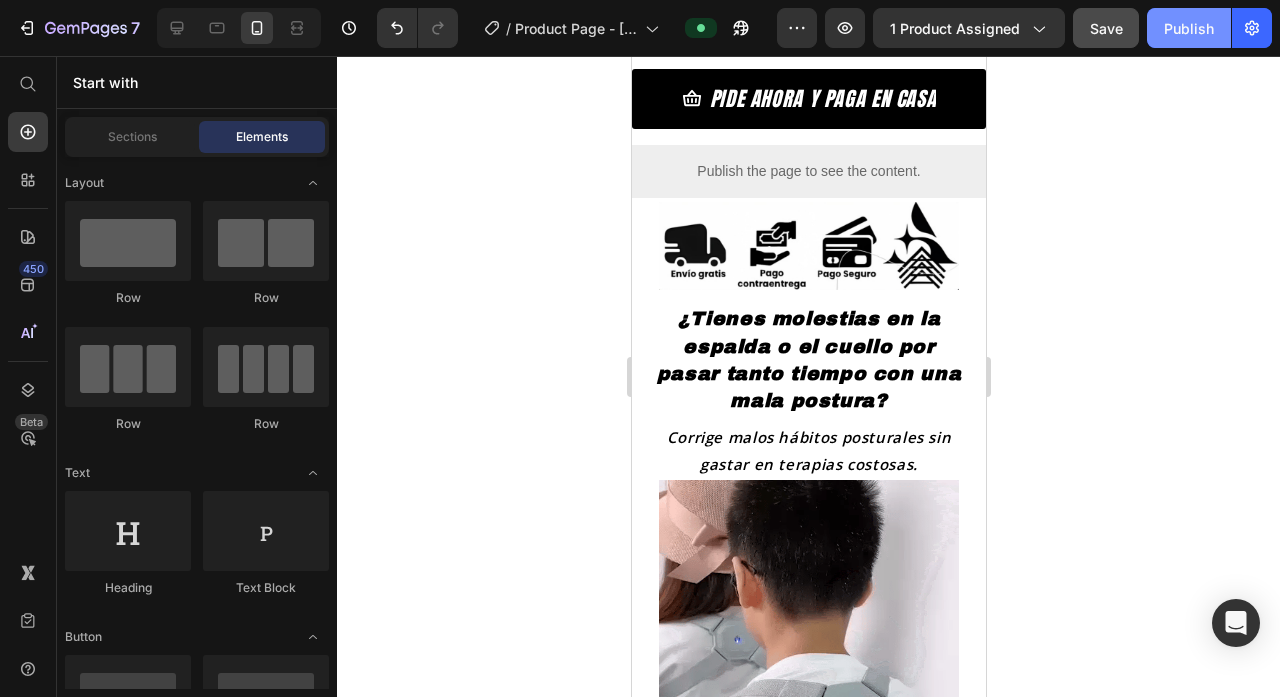 click on "Publish" at bounding box center (1189, 28) 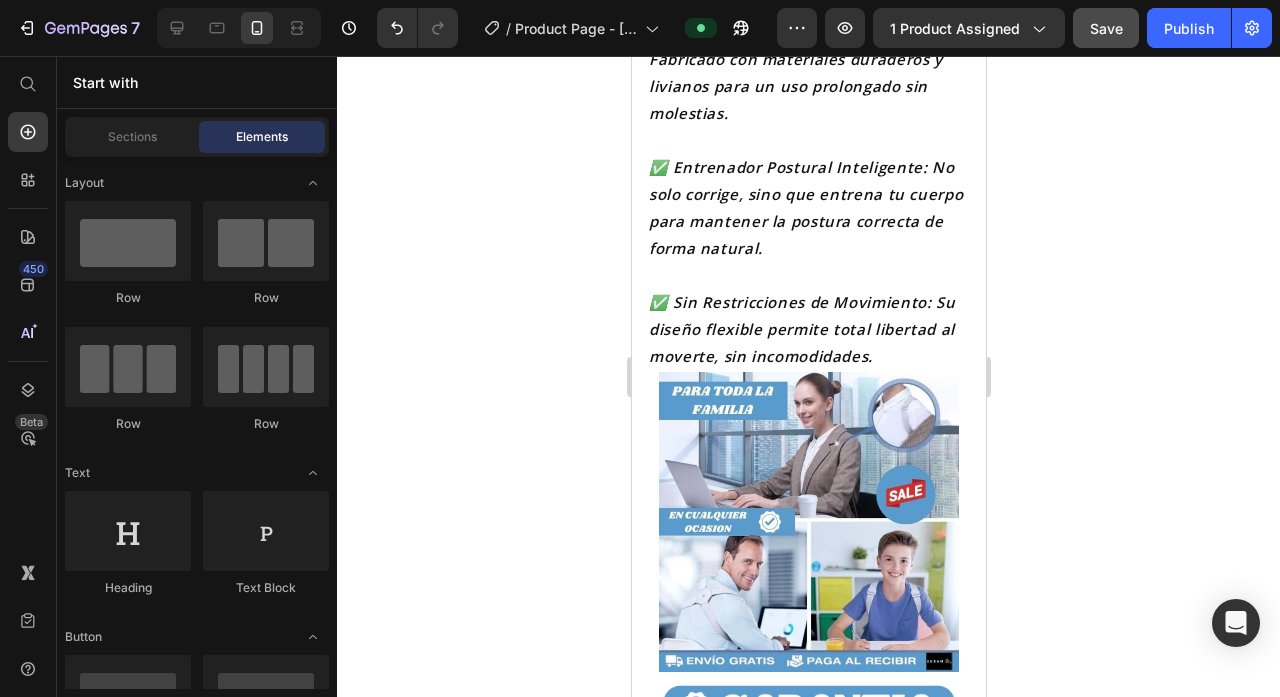 scroll, scrollTop: 4899, scrollLeft: 0, axis: vertical 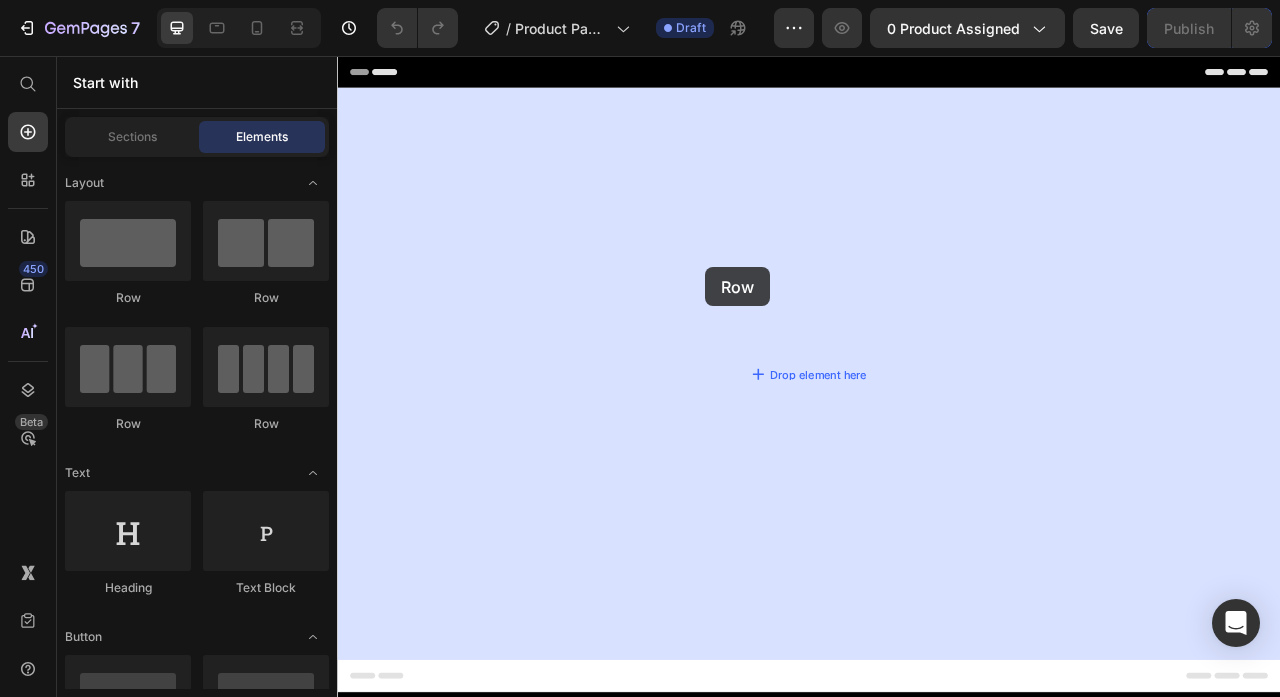 drag, startPoint x: 453, startPoint y: 296, endPoint x: 808, endPoint y: 325, distance: 356.18253 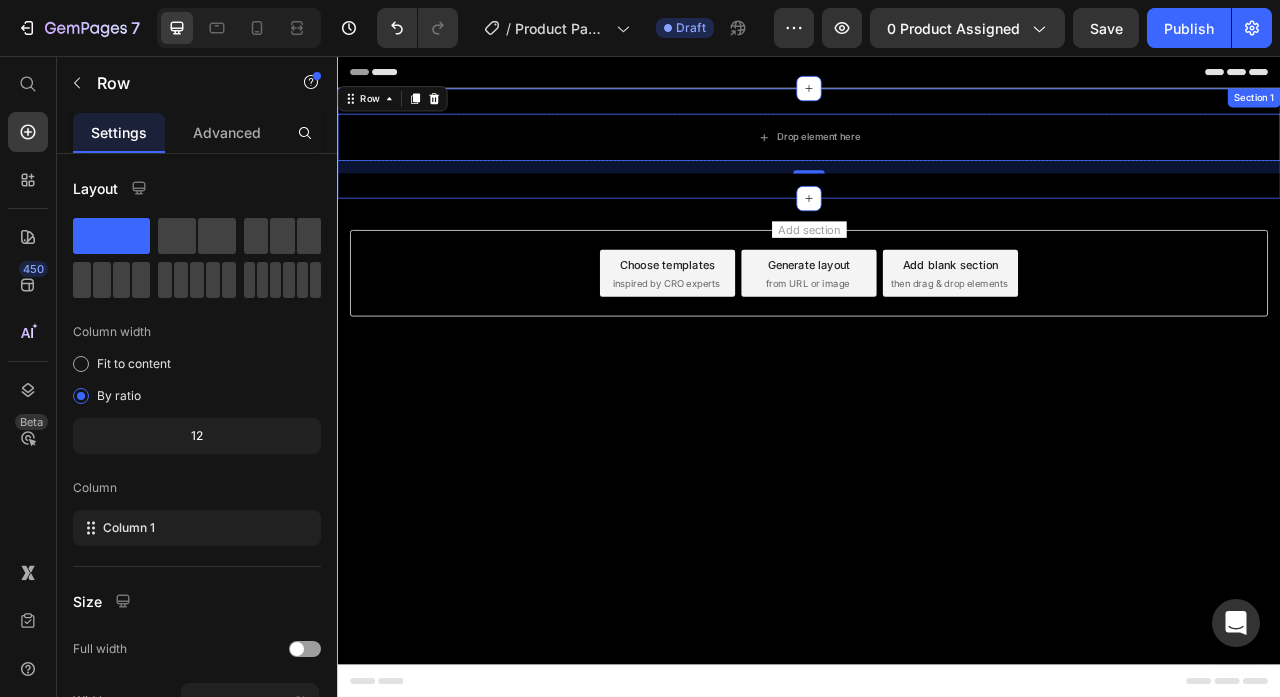 click on "Drop element here Row   16 Section 1" at bounding box center (937, 167) 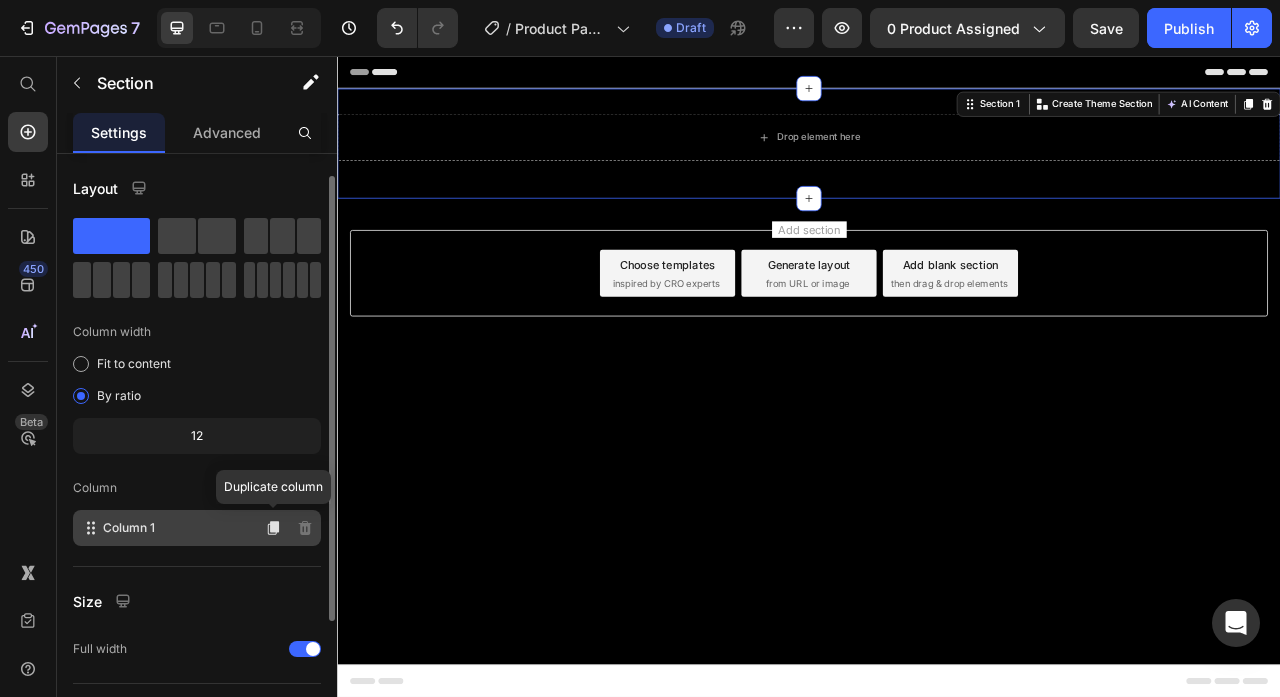 scroll, scrollTop: 208, scrollLeft: 0, axis: vertical 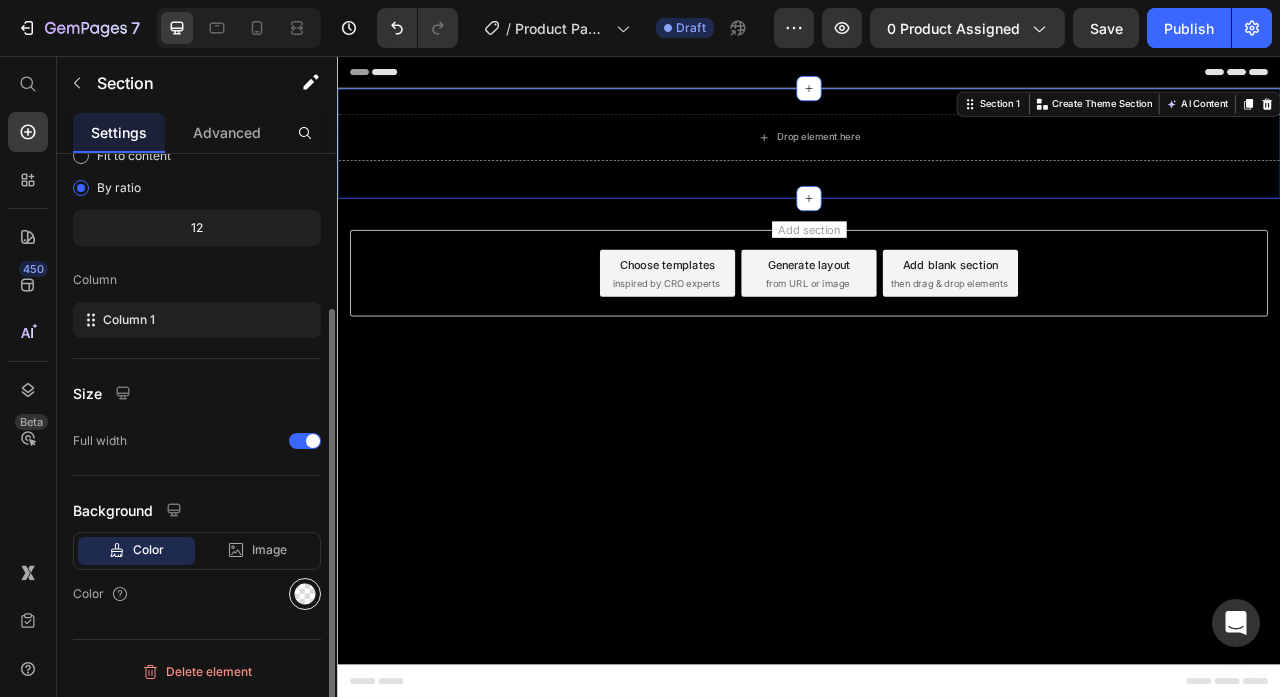 click at bounding box center [305, 594] 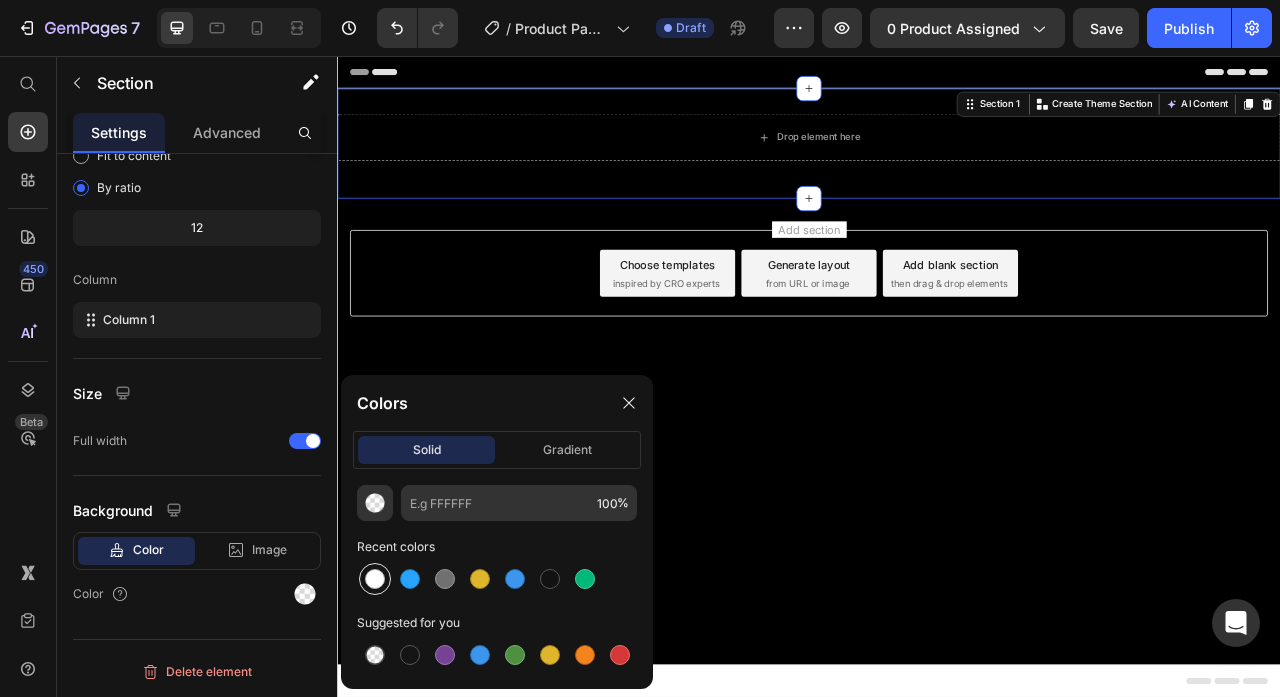 click at bounding box center [375, 579] 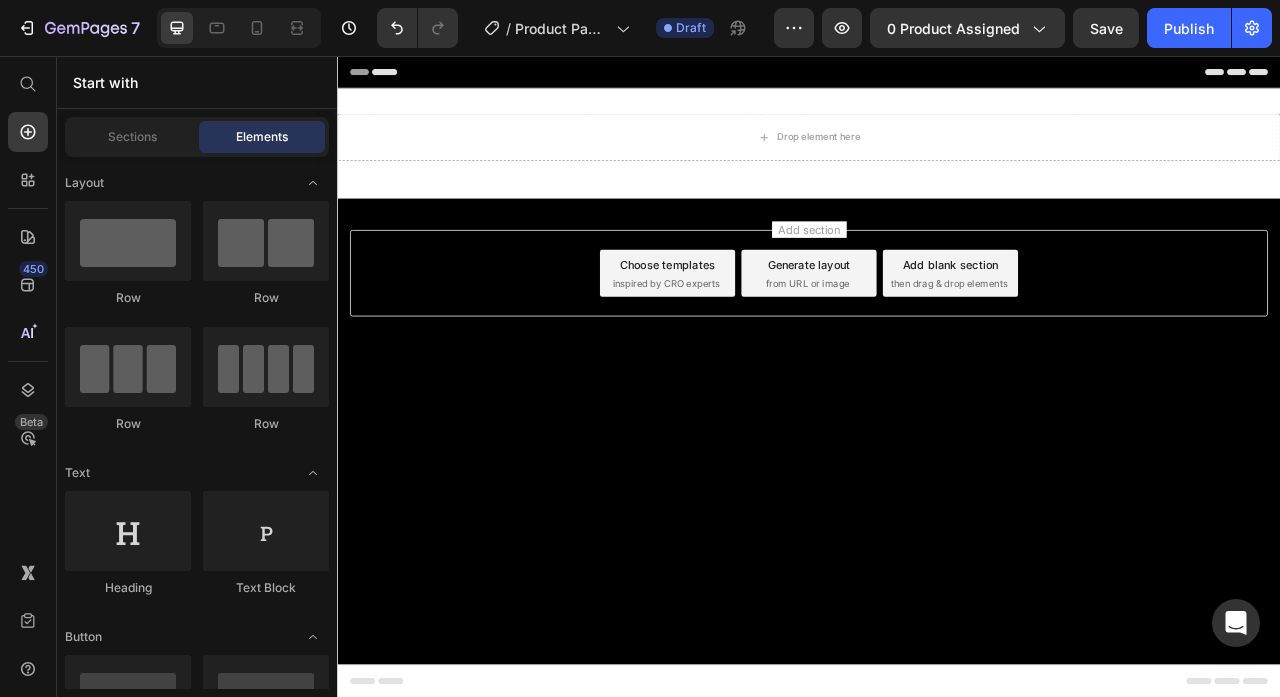 click on "Add section Choose templates inspired by CRO experts Generate layout from URL or image Add blank section then drag & drop elements" at bounding box center [937, 360] 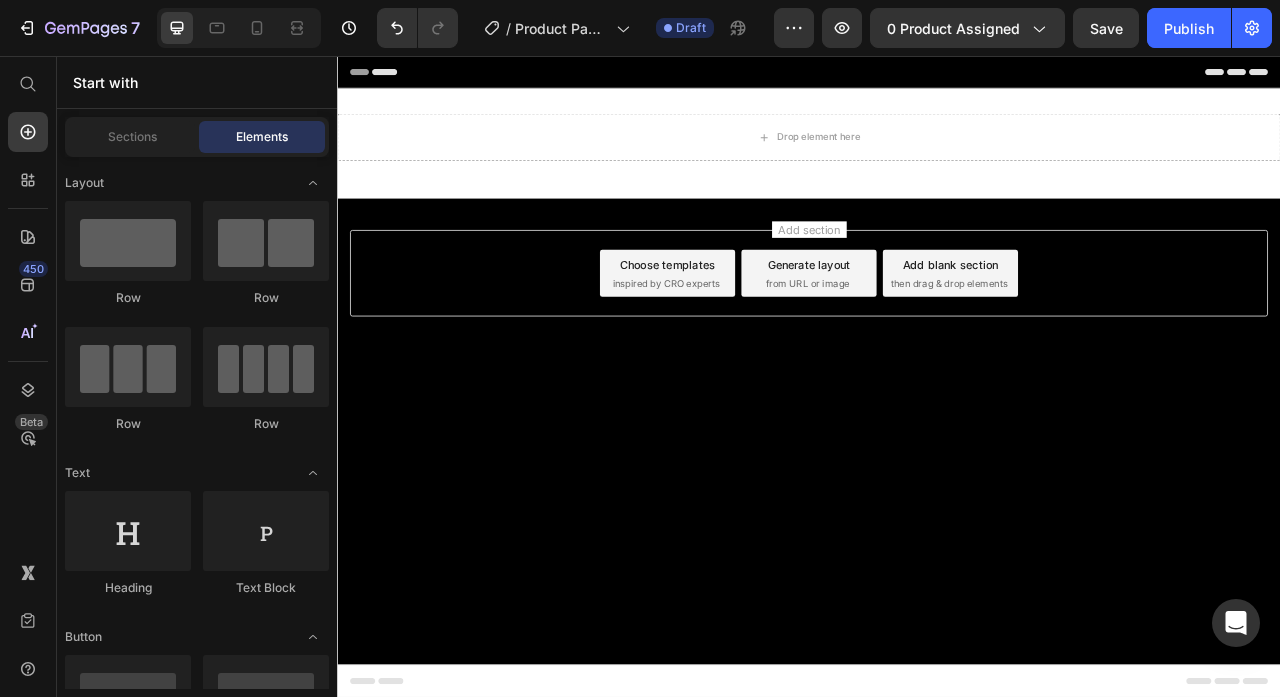 click on "Header
Drop element here Row Section 1 Root Start with Sections from sidebar Add sections Add elements Start with Generating from URL or image Add section Choose templates inspired by CRO experts Generate layout from URL or image Add blank section then drag & drop elements Footer" at bounding box center [937, 464] 